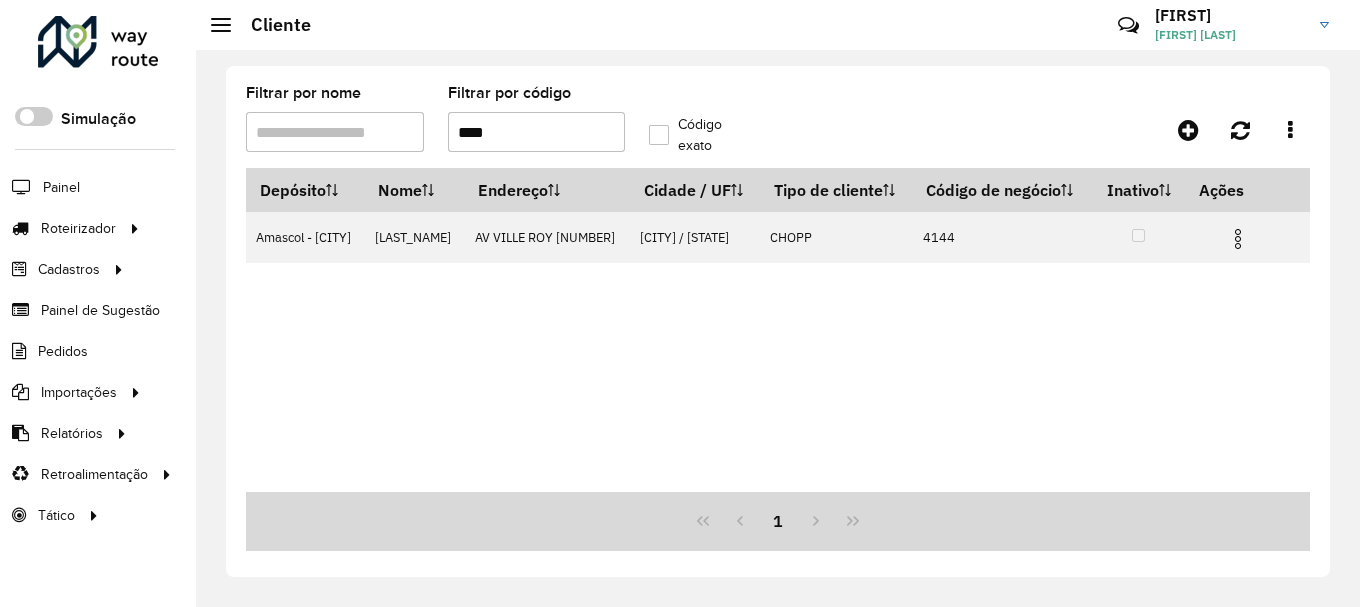 scroll, scrollTop: 0, scrollLeft: 0, axis: both 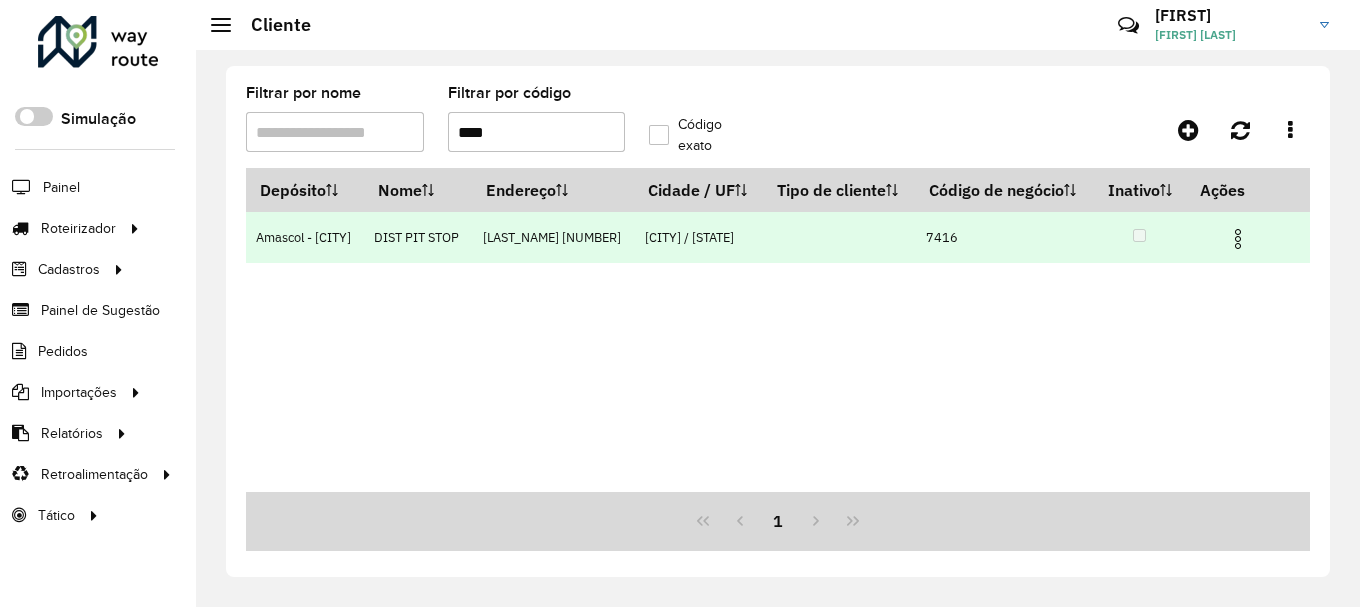 type on "****" 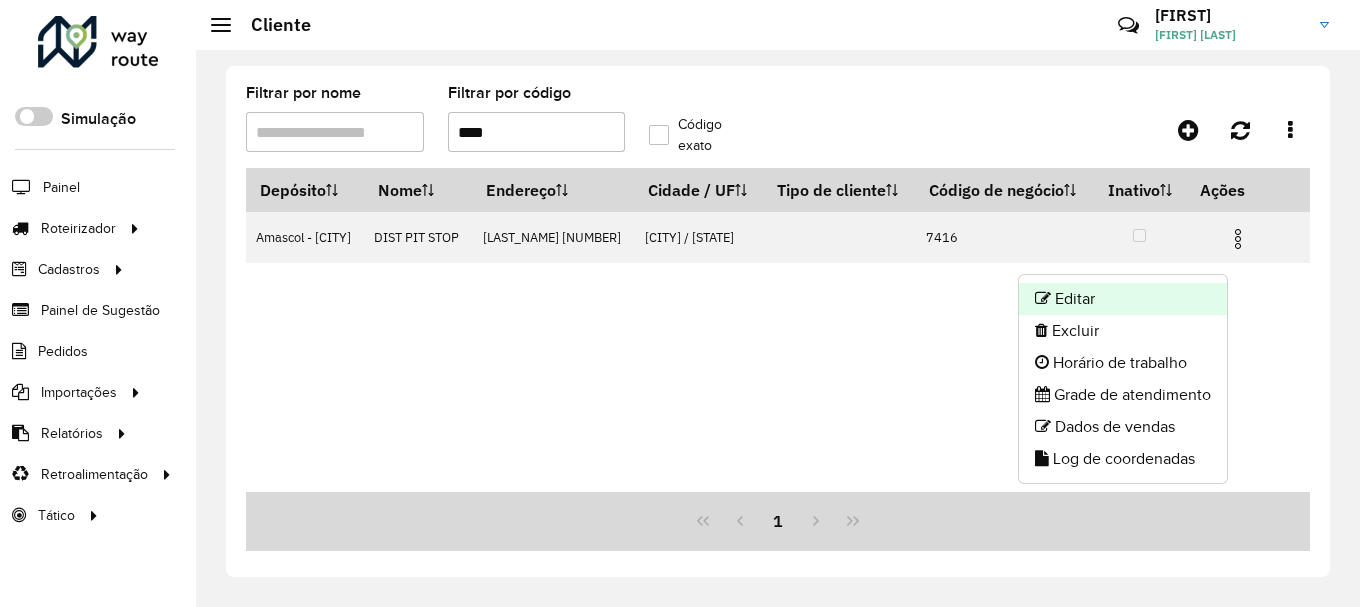 click on "Editar" 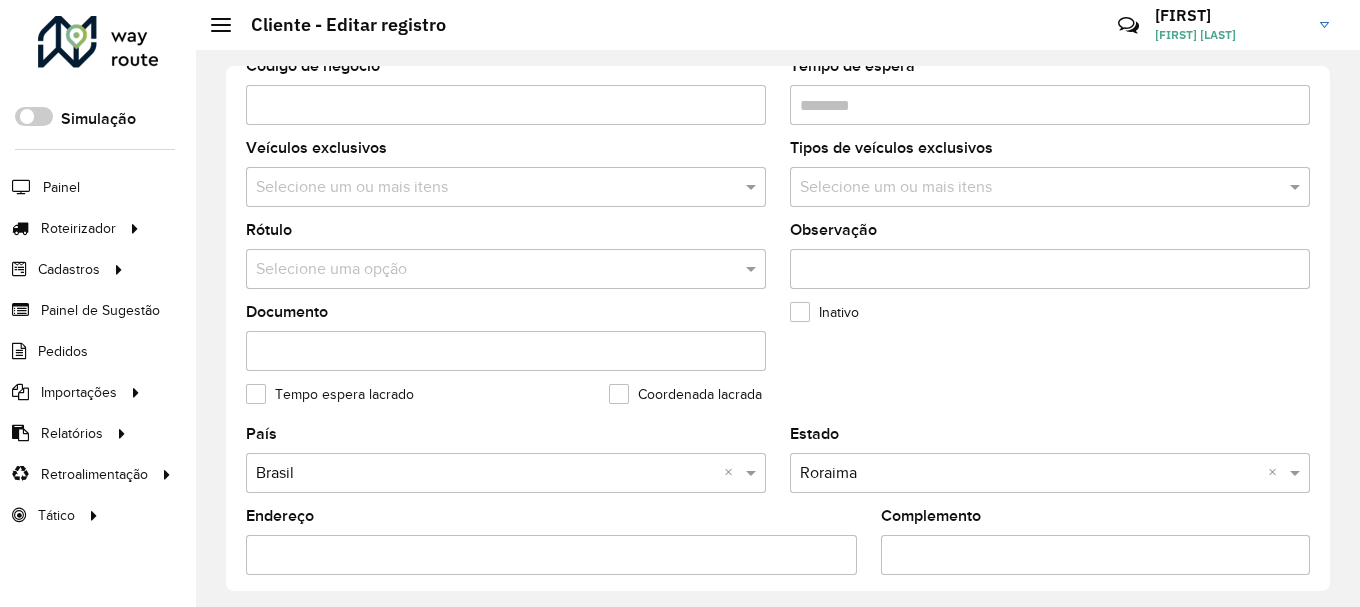 scroll, scrollTop: 400, scrollLeft: 0, axis: vertical 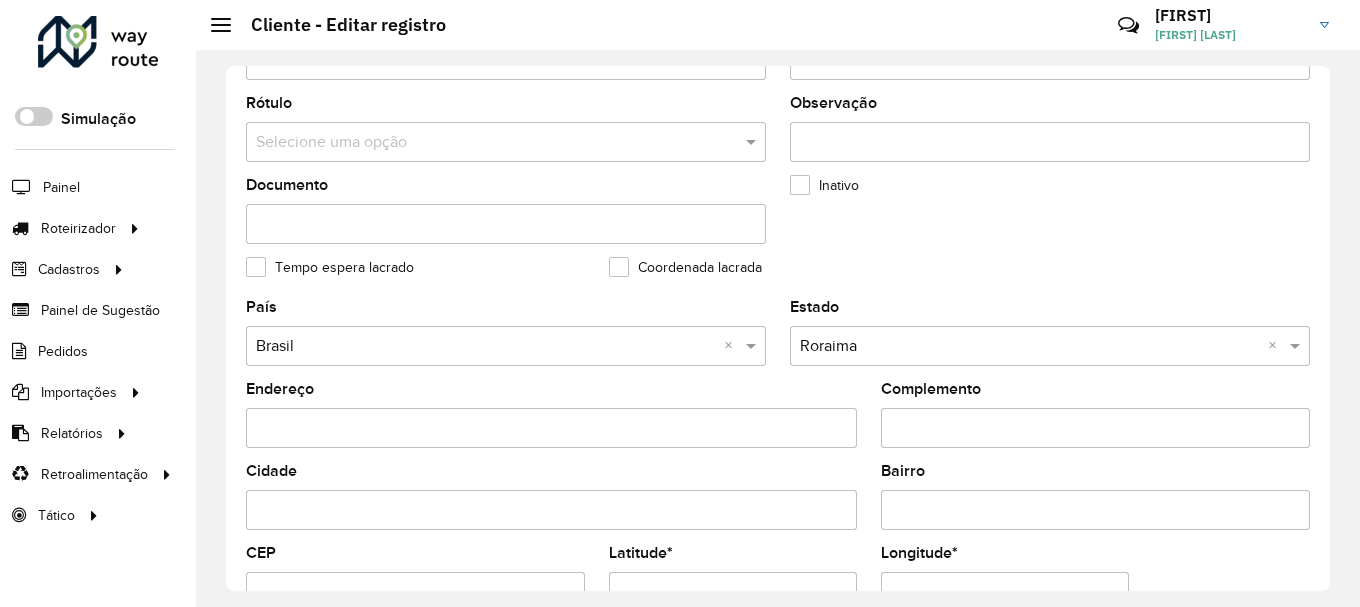 drag, startPoint x: 573, startPoint y: 426, endPoint x: 249, endPoint y: 419, distance: 324.07562 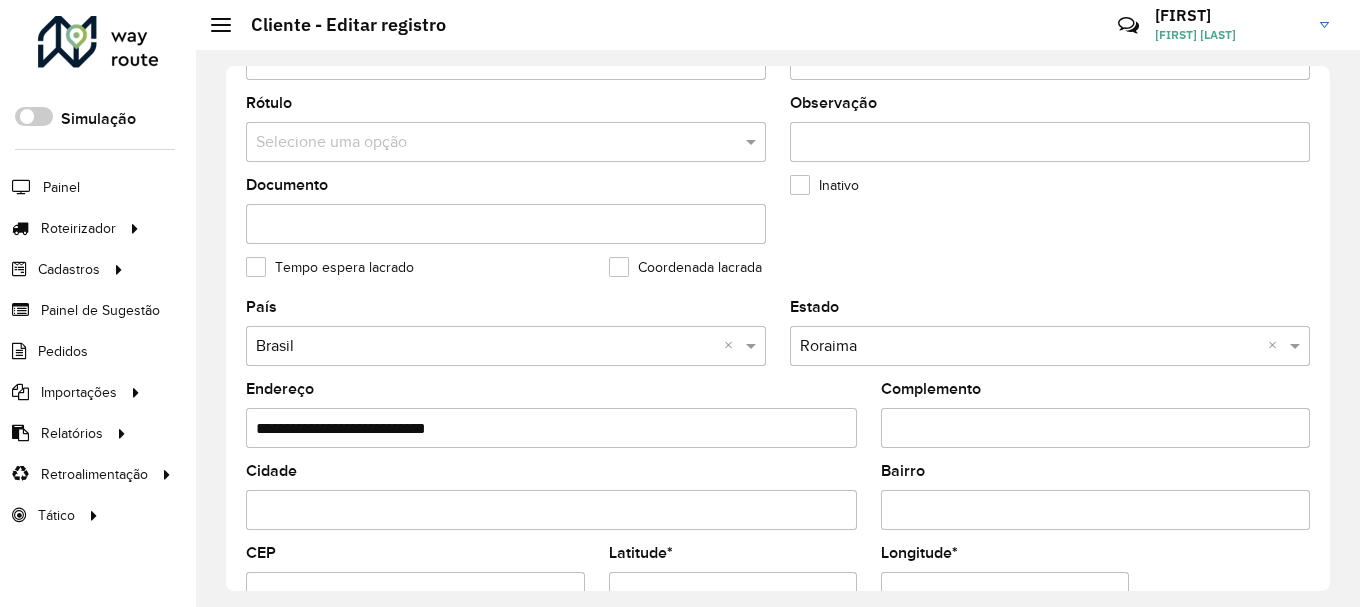 paste 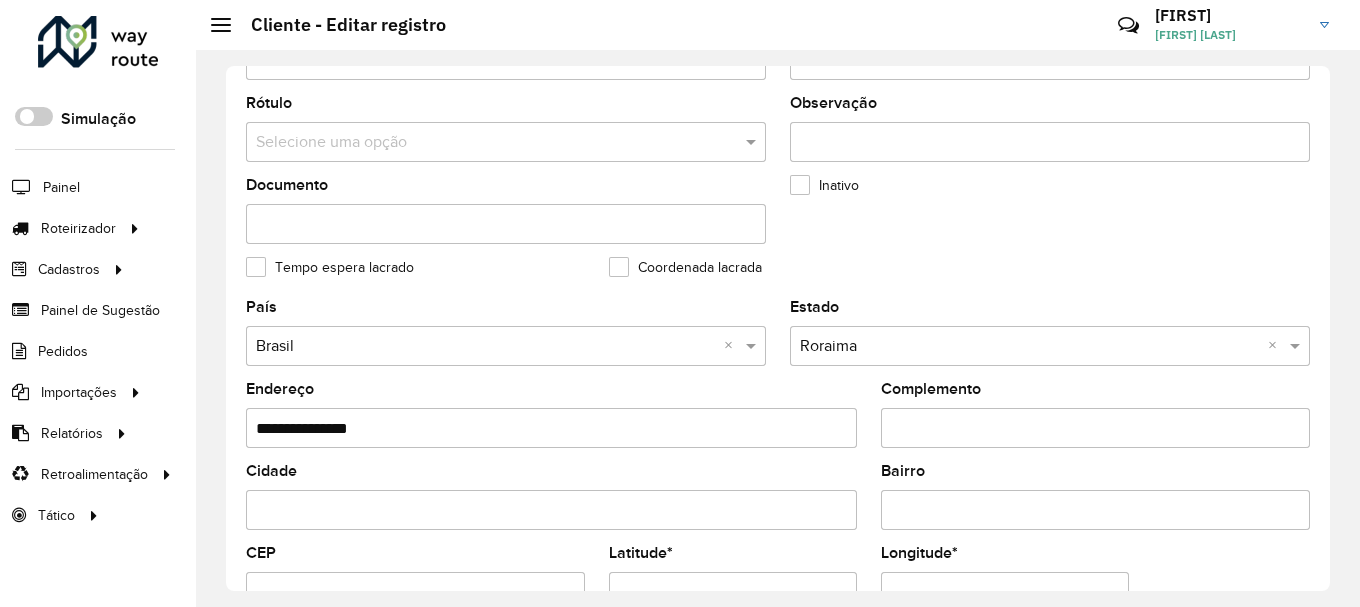 click on "**********" 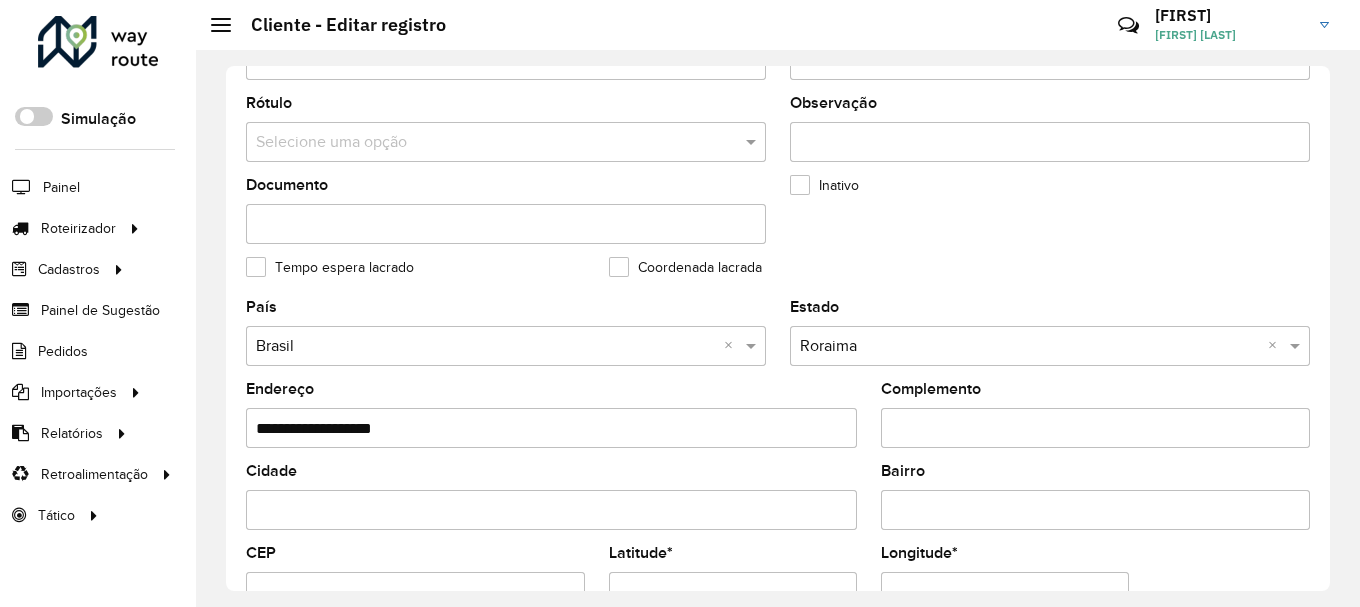 drag, startPoint x: 473, startPoint y: 432, endPoint x: 282, endPoint y: 429, distance: 191.02356 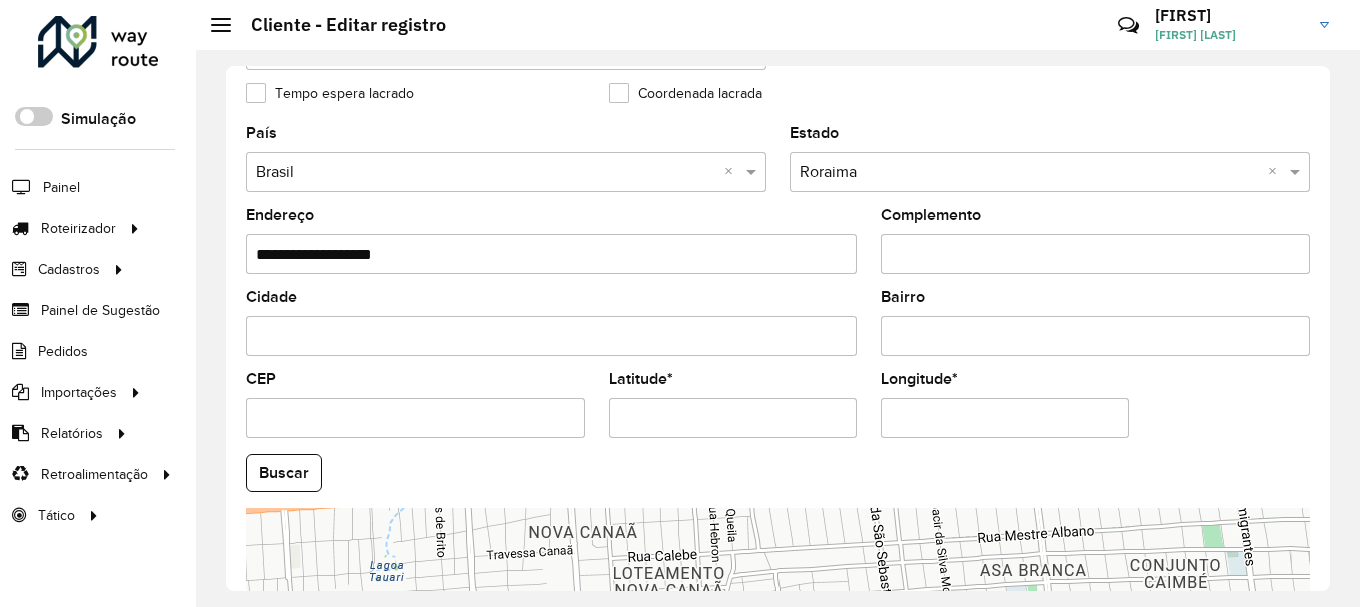 scroll, scrollTop: 881, scrollLeft: 0, axis: vertical 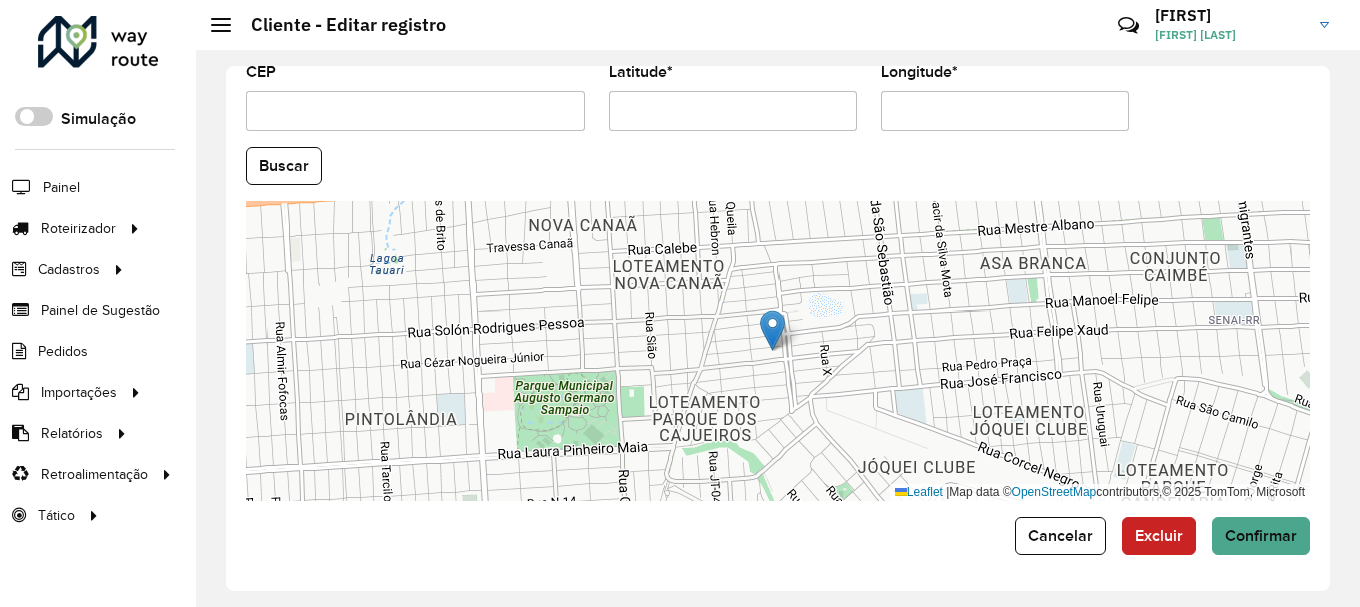 drag, startPoint x: 809, startPoint y: 112, endPoint x: 545, endPoint y: 101, distance: 264.22906 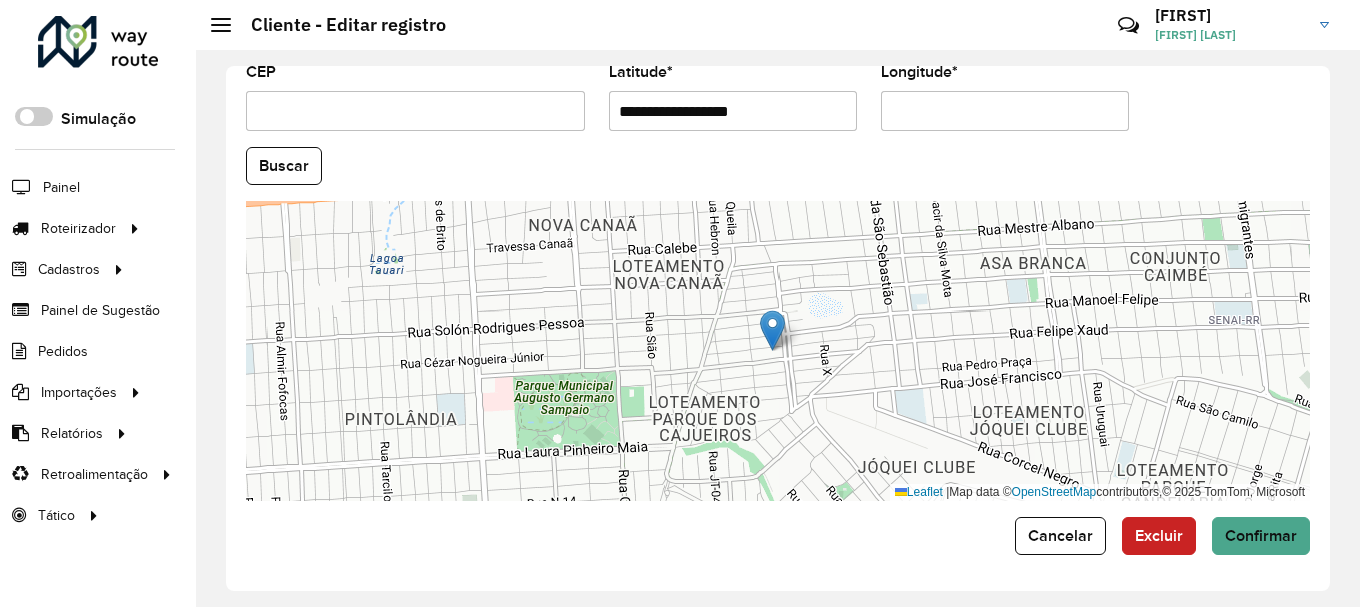 paste on "**********" 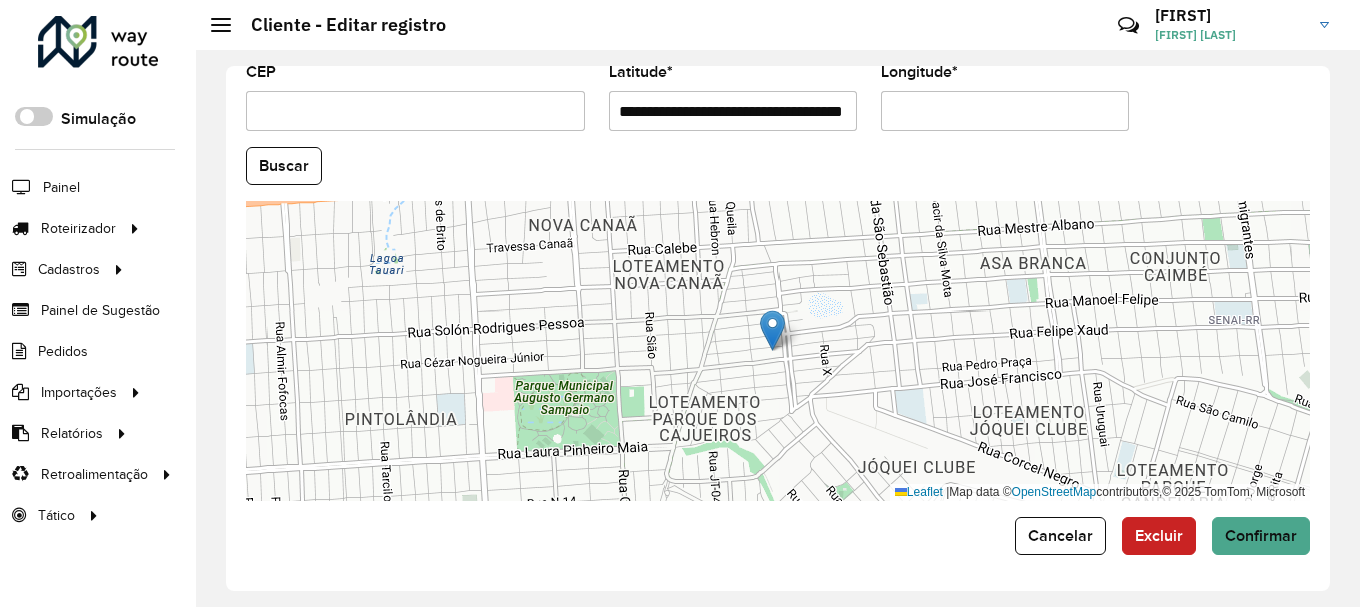 scroll, scrollTop: 0, scrollLeft: 86, axis: horizontal 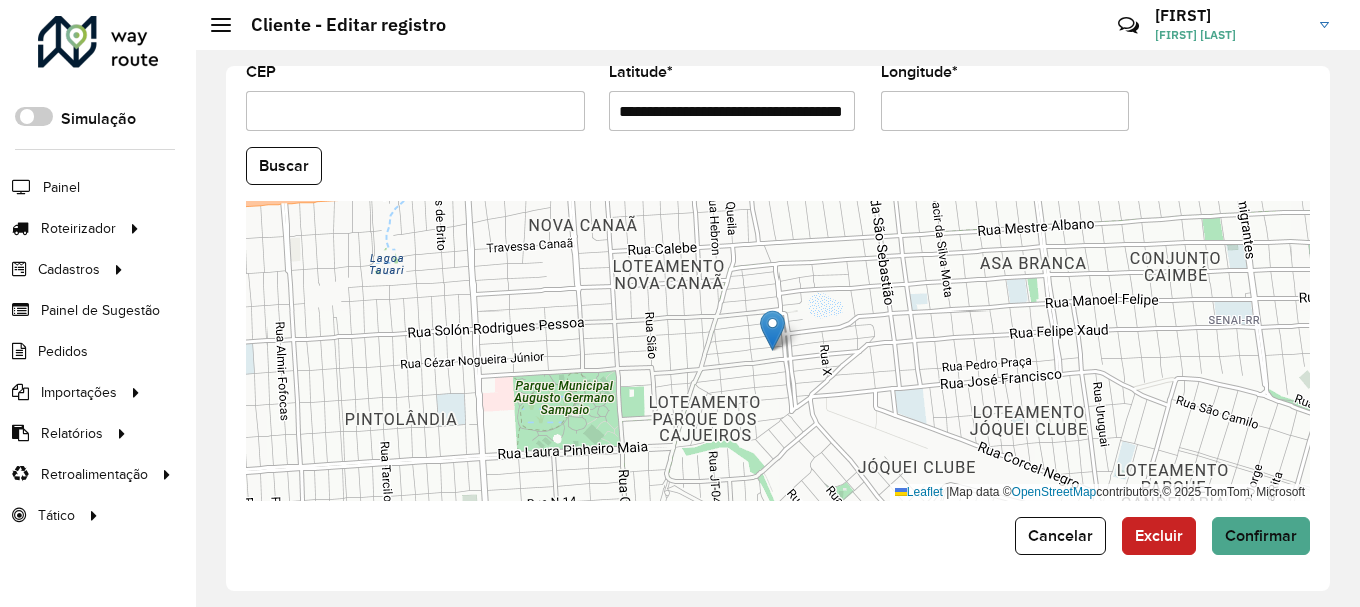 drag, startPoint x: 844, startPoint y: 109, endPoint x: 691, endPoint y: 114, distance: 153.08168 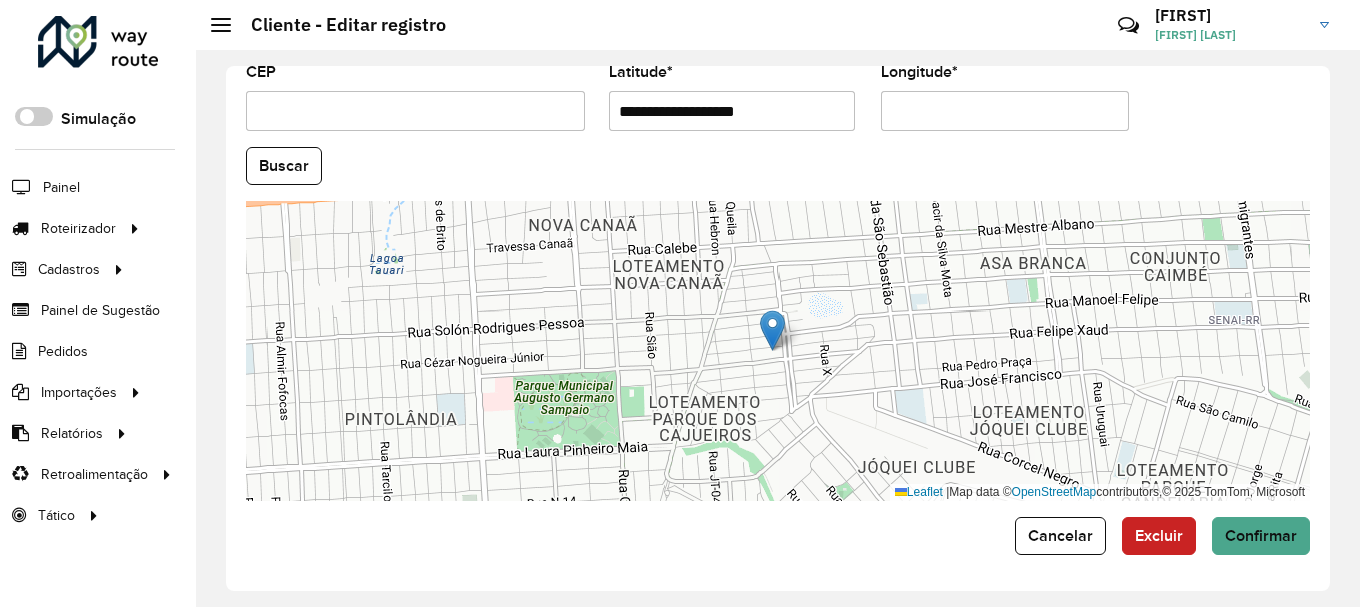 scroll, scrollTop: 0, scrollLeft: 0, axis: both 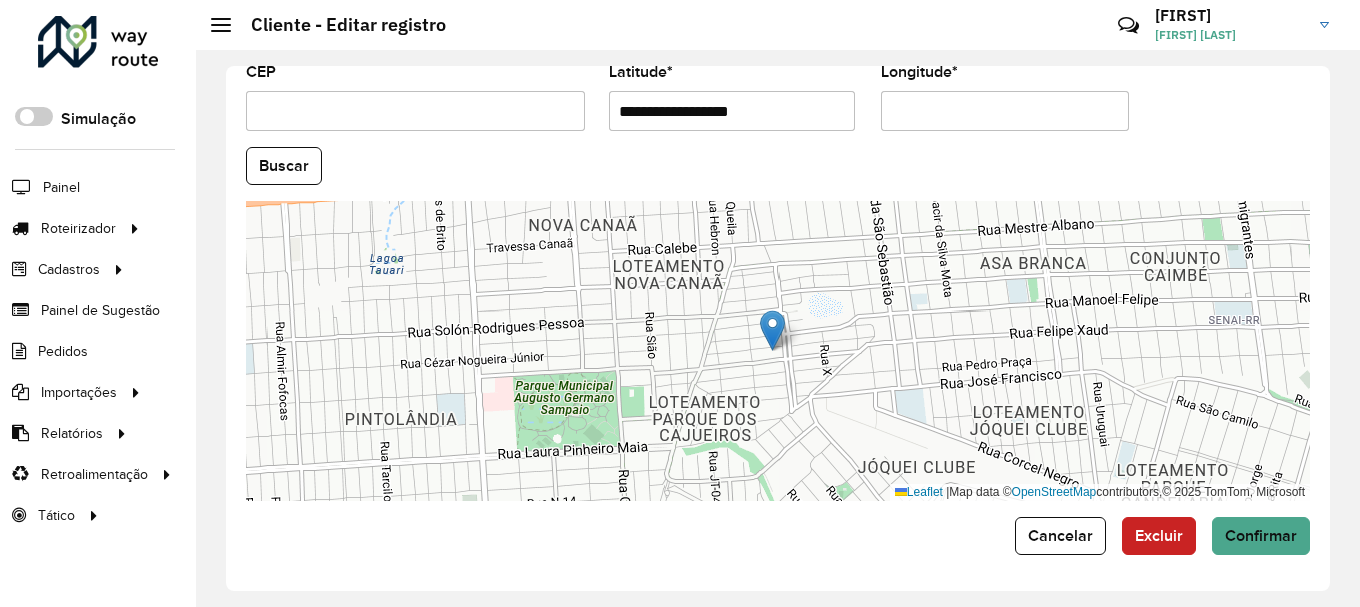 type on "**********" 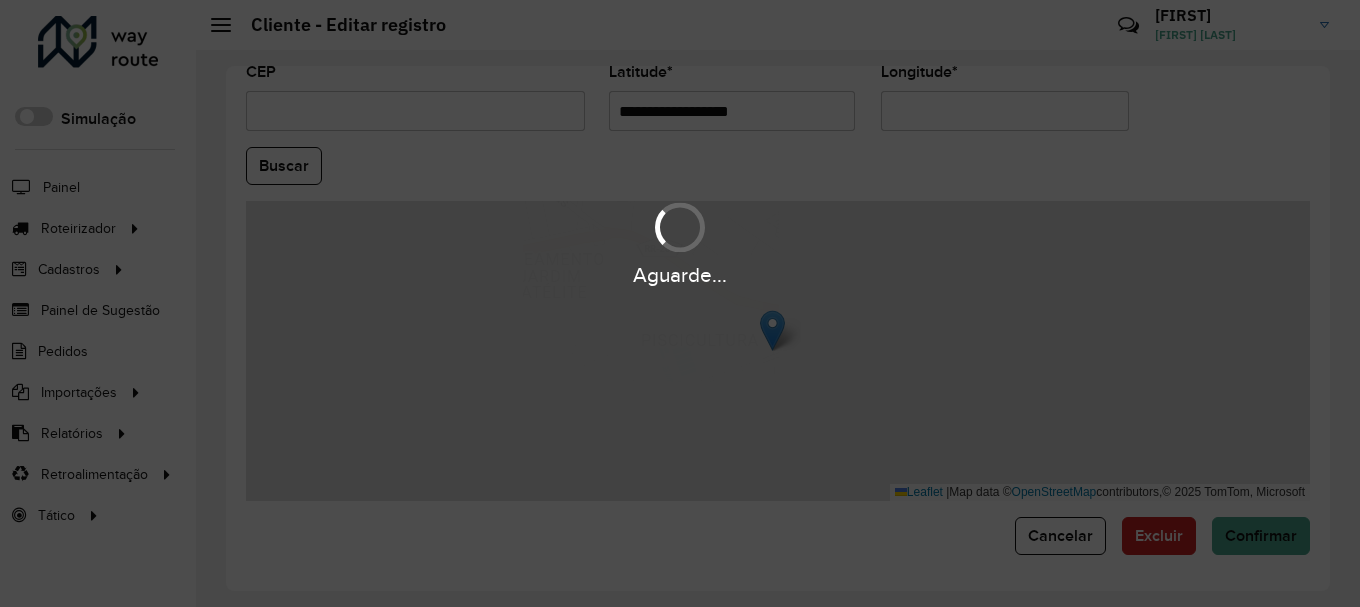 drag, startPoint x: 1023, startPoint y: 107, endPoint x: 854, endPoint y: 111, distance: 169.04733 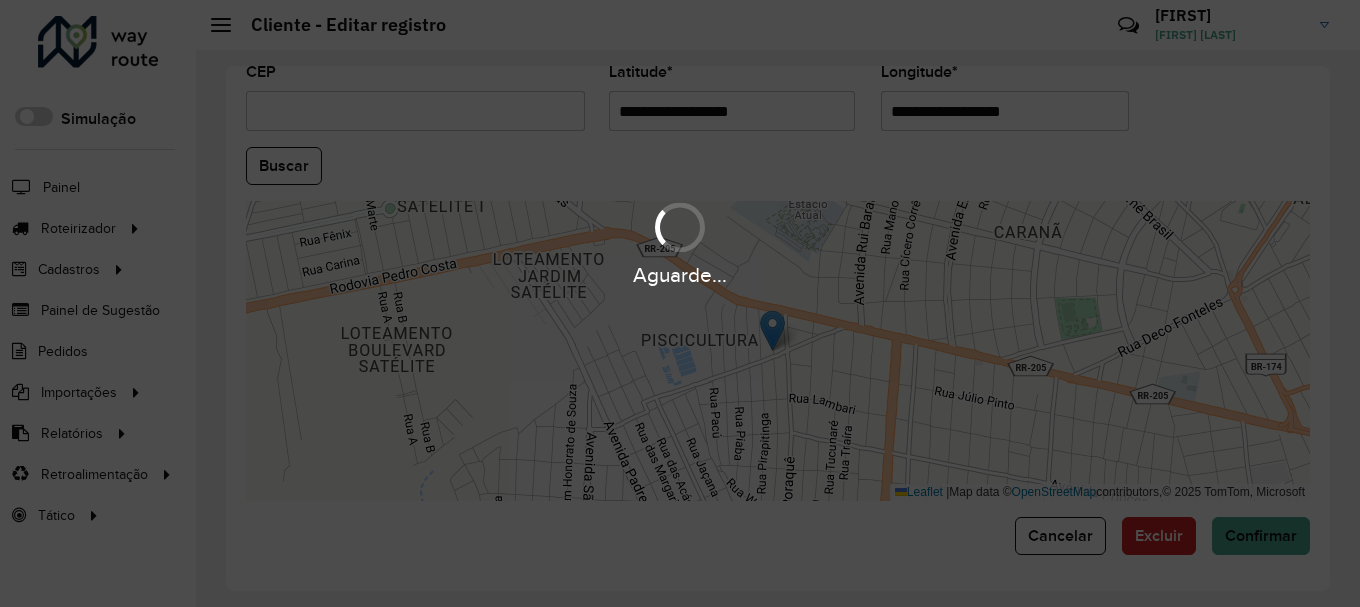 paste 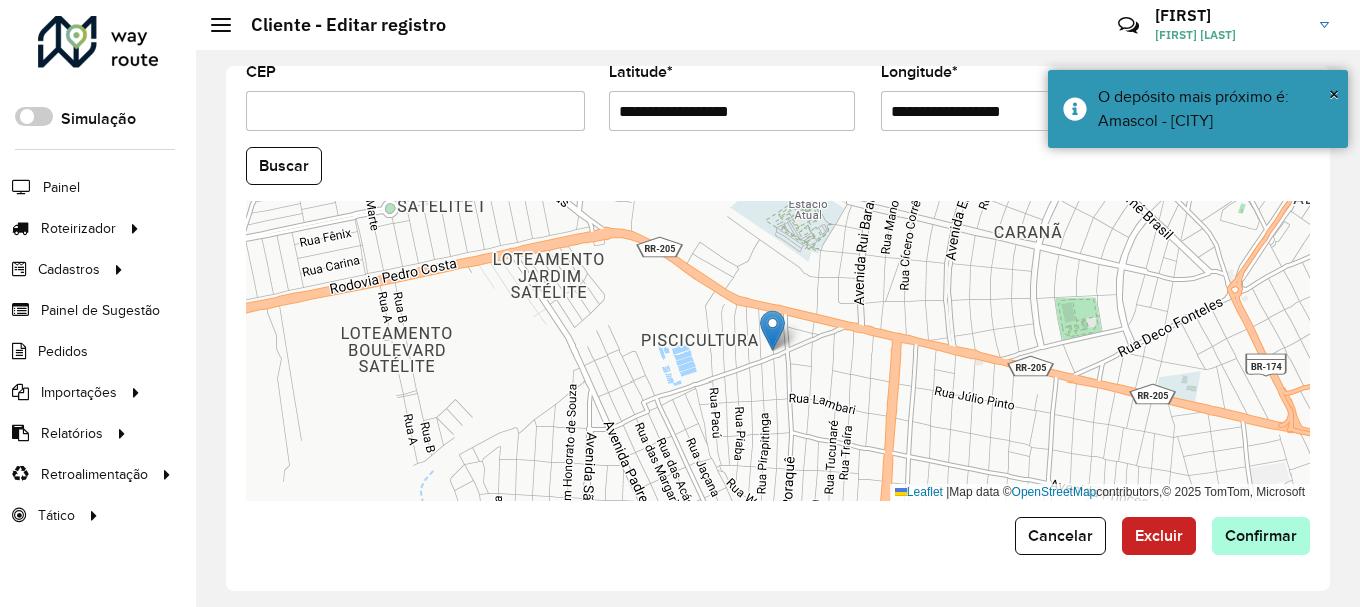 type on "**********" 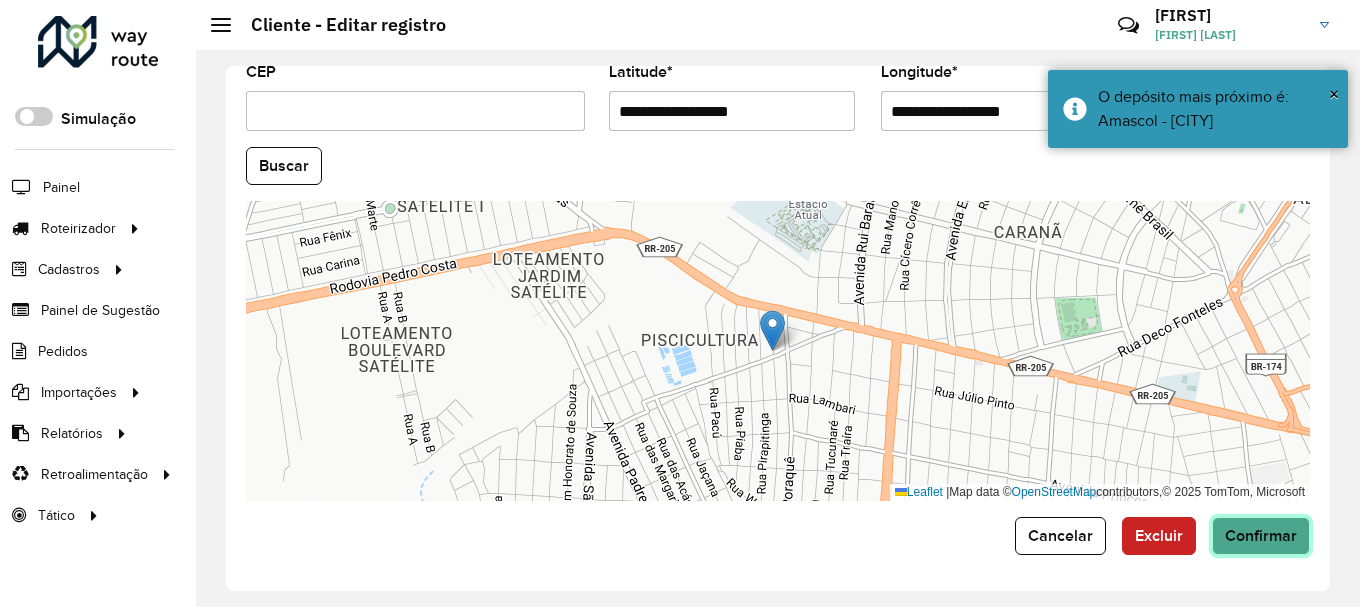 click on "Aguarde...  Pop-up bloqueado!  Seu navegador bloqueou automáticamente a abertura de uma nova janela.   Acesse as configurações e adicione o endereço do sistema a lista de permissão.   Fechar  Roteirizador AmbevTech Simulação Painel Roteirizador Entregas Vendas Cadastros Checkpoint Classificações de venda Cliente Consulta de setores Depósito Disponibilidade de veículos Fator tipo de produto Gabarito planner Grupo Rota Fator Tipo Produto Grupo de rotas exclusiva Grupo de setores Layout integração Modelo Parada Pedágio Perfil de Vendedor Ponto de apoio FAD Produto Restrição de Atendimento Planner Rodízio de placa Rota exclusiva FAD Rótulo Setor Setor Planner Tipo de cliente Tipo de veículo Tipo de veículo RN Transportadora Vendedor Veículo Painel de Sugestão Pedidos Importações Classificação e volume de venda Clientes Fator tipo produto Gabarito planner Grade de atendimento Janela de atendimento Localização Pedidos Restrição de Atendimento Planner Tempo de espera Vendedor Veículos" at bounding box center [680, 303] 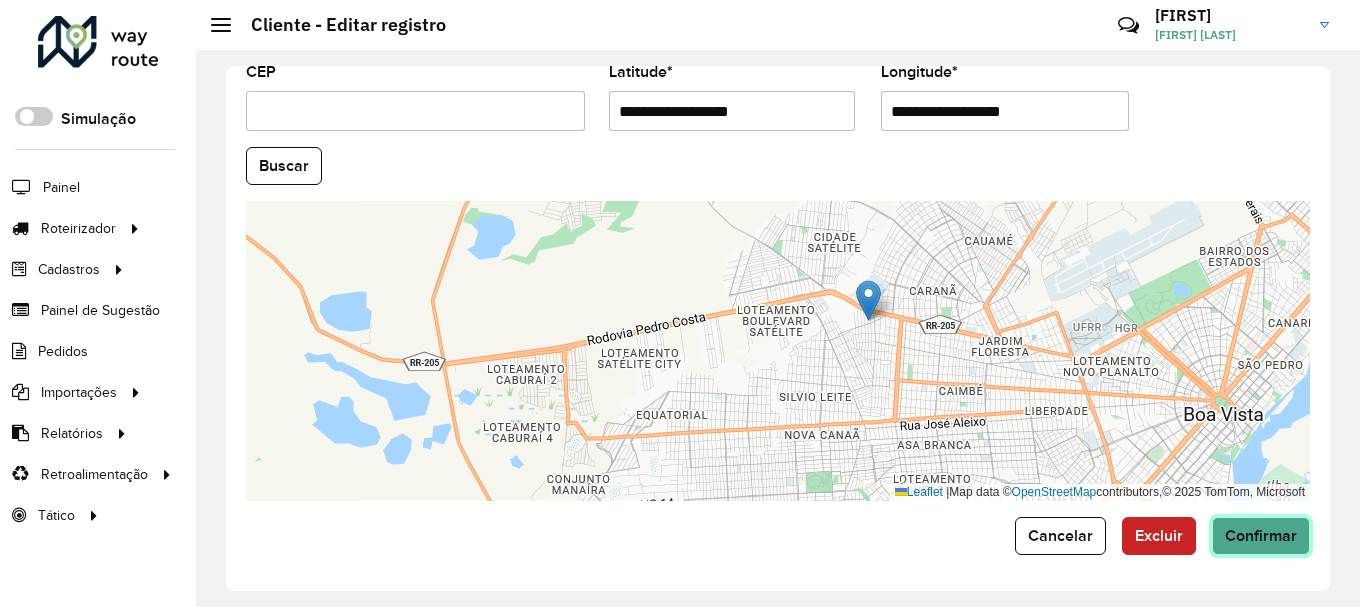click on "Confirmar" 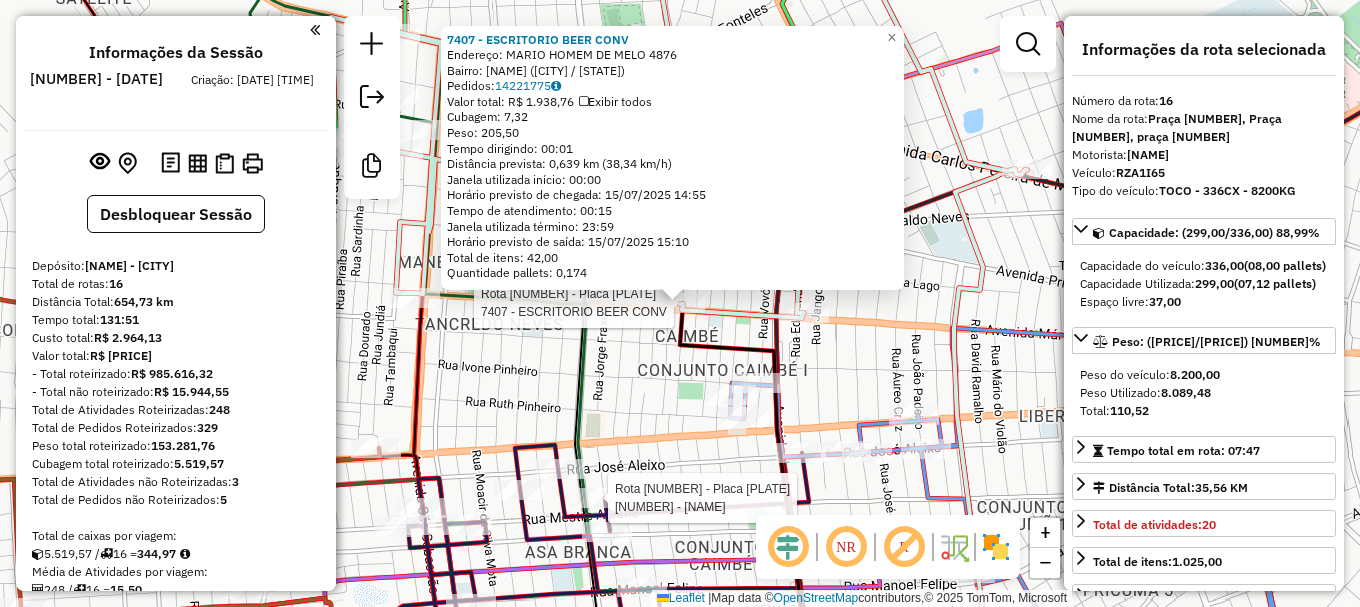 select on "**********" 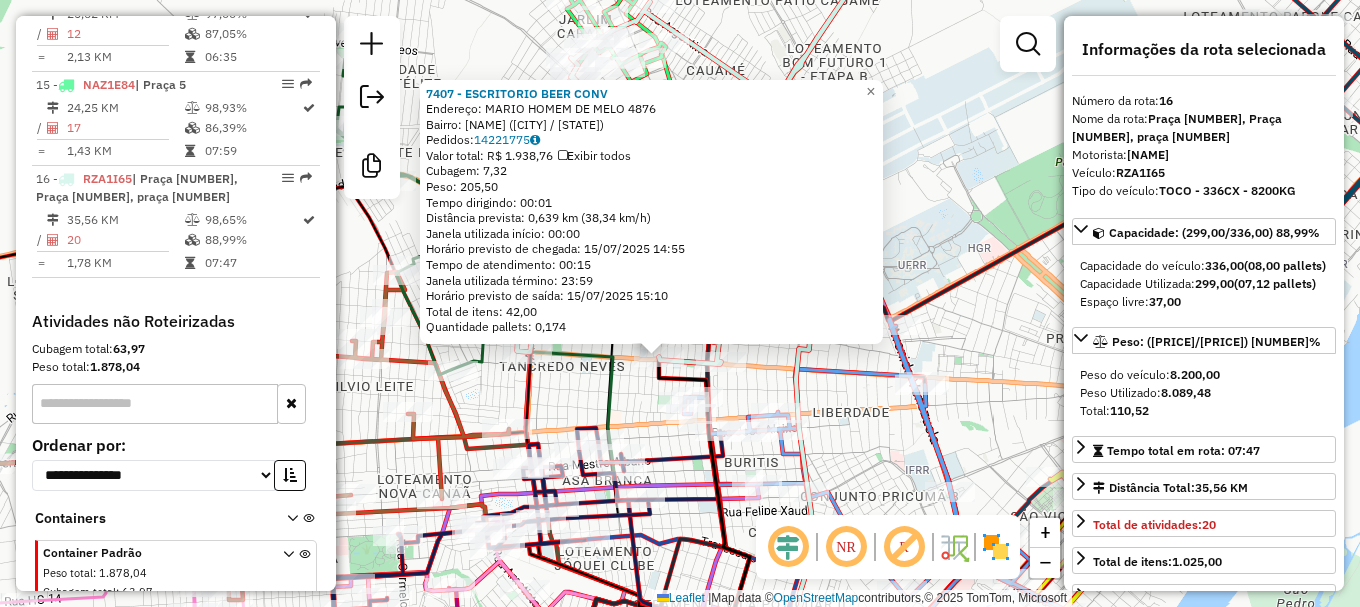 click on "[NUMBER] - ESCRITORIO BEER CONV Endereço: MARIO HOMEM DE MELO [NUMBER] Bairro: CAIMBE ([CITY] / [STATE]) Pedidos: 14221775 Valor total: R$ 1.938,76 Exibir todos Cubagem: 7,32 Peso: 205,50 Tempo dirigindo: 00:01 Distância prevista: 0,639 km (38,34 km/h) Janela utilizada início: 00:00 Horário previsto de chegada: 15/07/2025 14:55 Tempo de atendimento: 00:15 Janela utilizada término: 23:59 Horário previsto de saída: 15/07/2025 15:10 Total de itens: 42,00 Quantidade pallets: 0,174 × Janela de atendimento Grade de atendimento Capacidade Transportadoras Veículos Cliente Pedidos Rotas Selecione os dias de semana para filtrar as janelas de atendimento Seg Ter Qua Qui Sex Sáb Dom Informe o período da janela de atendimento: De: Até: Filtrar exatamente a janela do cliente Considerar janela de atendimento padrão Selecione os dias de semana para filtrar as grades de atendimento Seg Ter Qua Qui Sex Sáb Dom Clientes fora do dia de atendimento selecionado +" 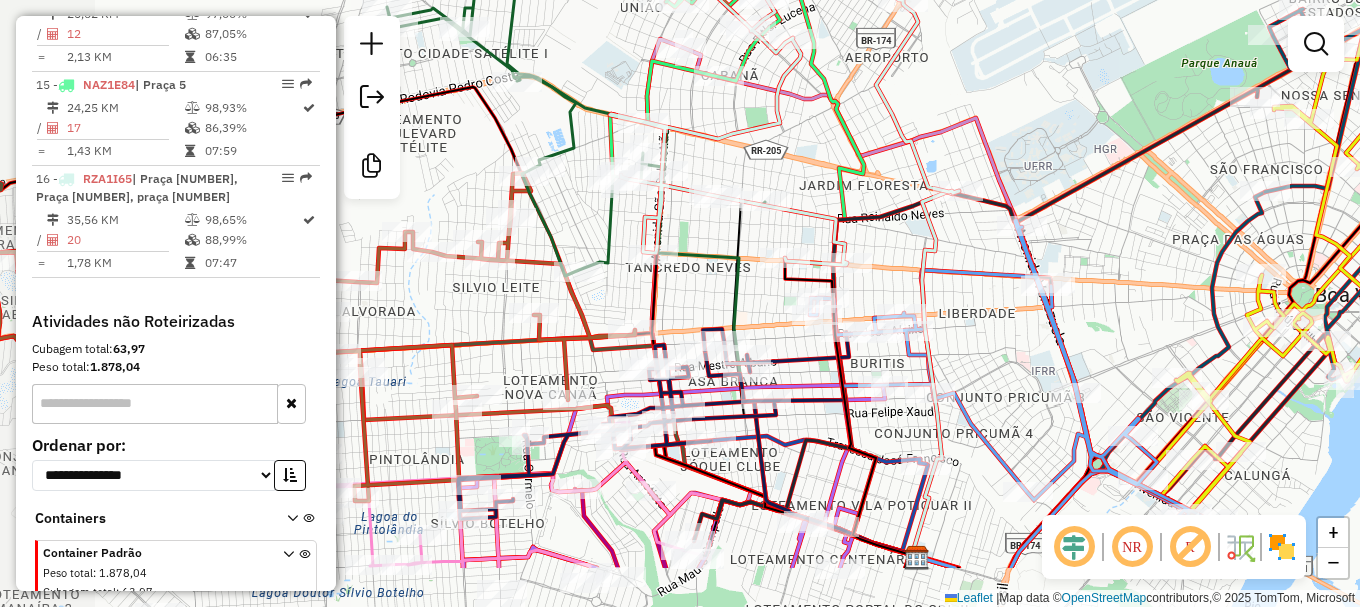 drag, startPoint x: 637, startPoint y: 405, endPoint x: 764, endPoint y: 305, distance: 161.64467 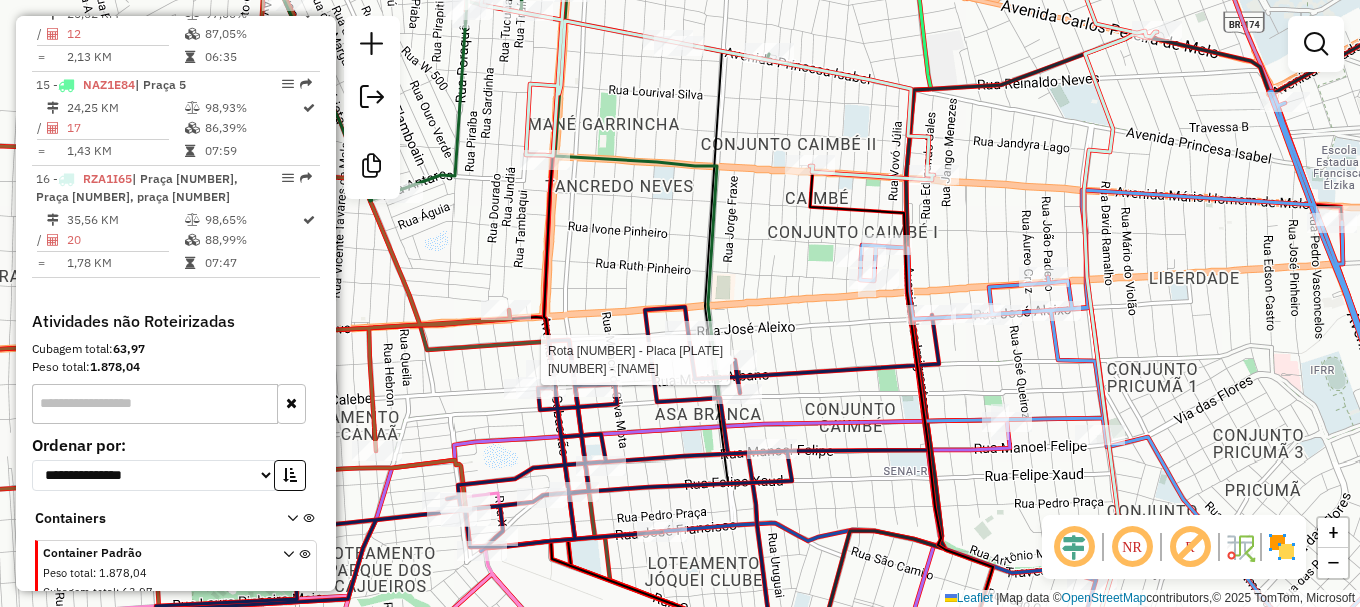 select on "**********" 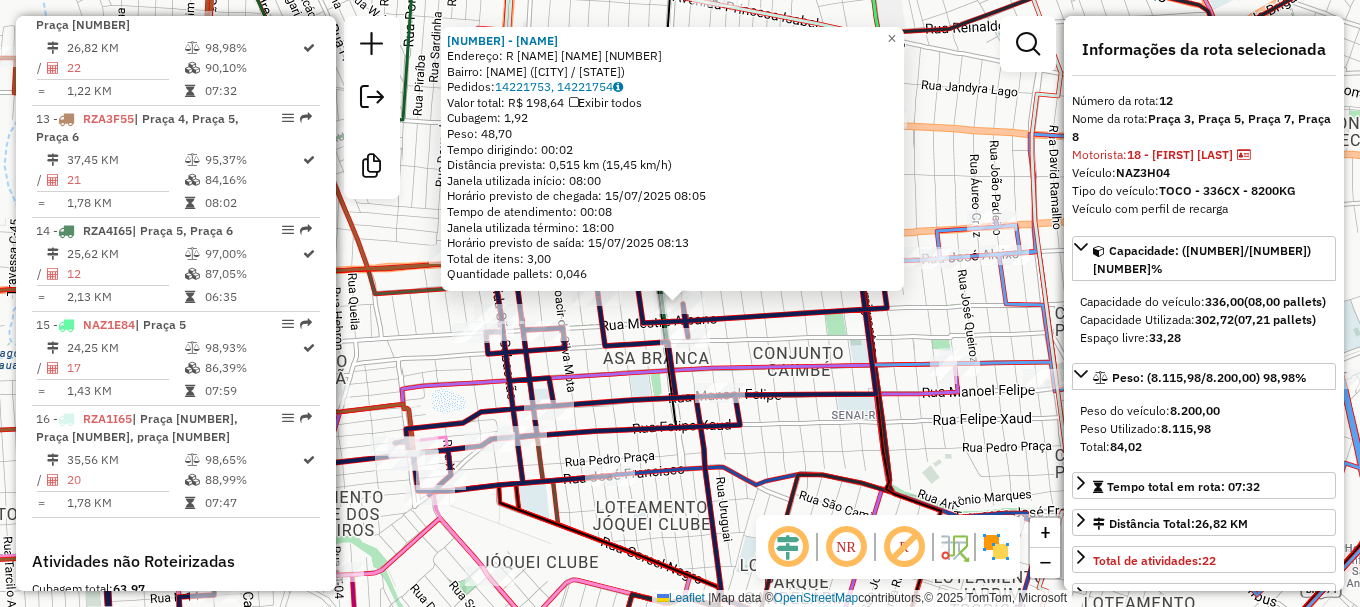 scroll, scrollTop: 1840, scrollLeft: 0, axis: vertical 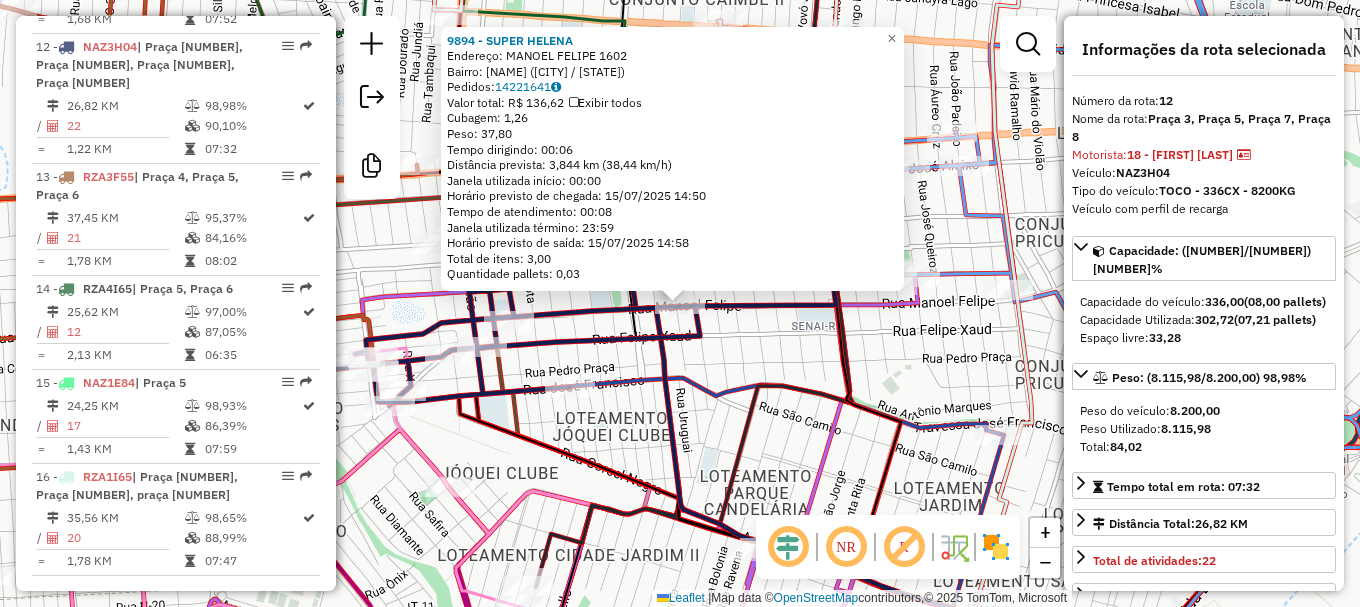 click on "[NUMBER] - [NAME]  Endereço:  [NAME] [NUMBER]   Bairro: [BAIRRO] ([CITY] / [STATE])   Pedidos:  [NUMBER]   Valor total: R$ [PRICE]   Exibir todos   Cubagem: [NUMBER]  Peso: [NUMBER]  Tempo dirigindo: [TIME]   Distância prevista: [NUMBER] km ([NUMBER]/h)   Janela utilizada início: [TIME]   Horário previsto de chegada: [DATE] [TIME]   Tempo de atendimento: [TIME]   Janela utilizada término: [TIME]   Horário previsto de saída: [DATE] [TIME]   Total de itens: [NUMBER]   Quantidade pallets: [NUMBER]  × Janela de atendimento Grade de atendimento Capacidade Transportadoras Veículos Cliente Pedidos  Rotas Selecione os dias de semana para filtrar as janelas de atendimento  Seg   Ter   Qua   Qui   Sex   Sáb   Dom  Informe o período da janela de atendimento: De: [TIME] Até: [TIME]  Filtrar exatamente a janela do cliente  Considerar janela de atendimento padrão  Selecione os dias de semana para filtrar as grades de atendimento  Seg   Ter   Qua   Qui   Sex   Sáb   Dom   Considerar clientes sem dia de atendimento cadastrado  De: [TIME]  De: [TIME]" 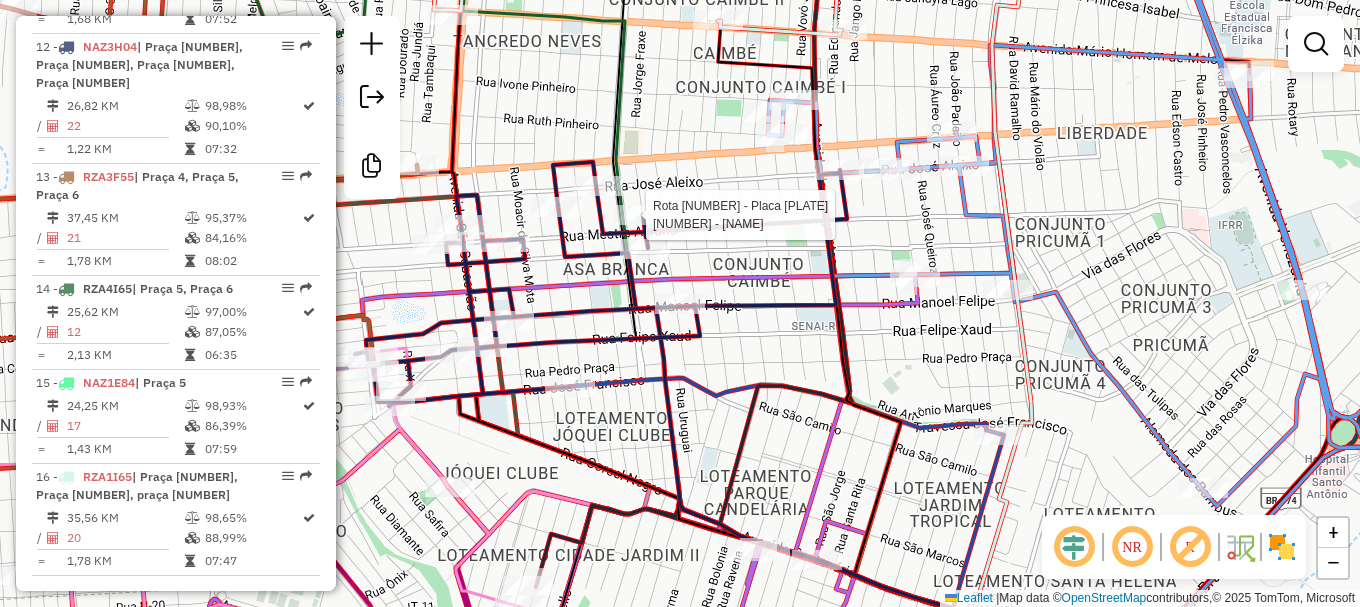 select on "**********" 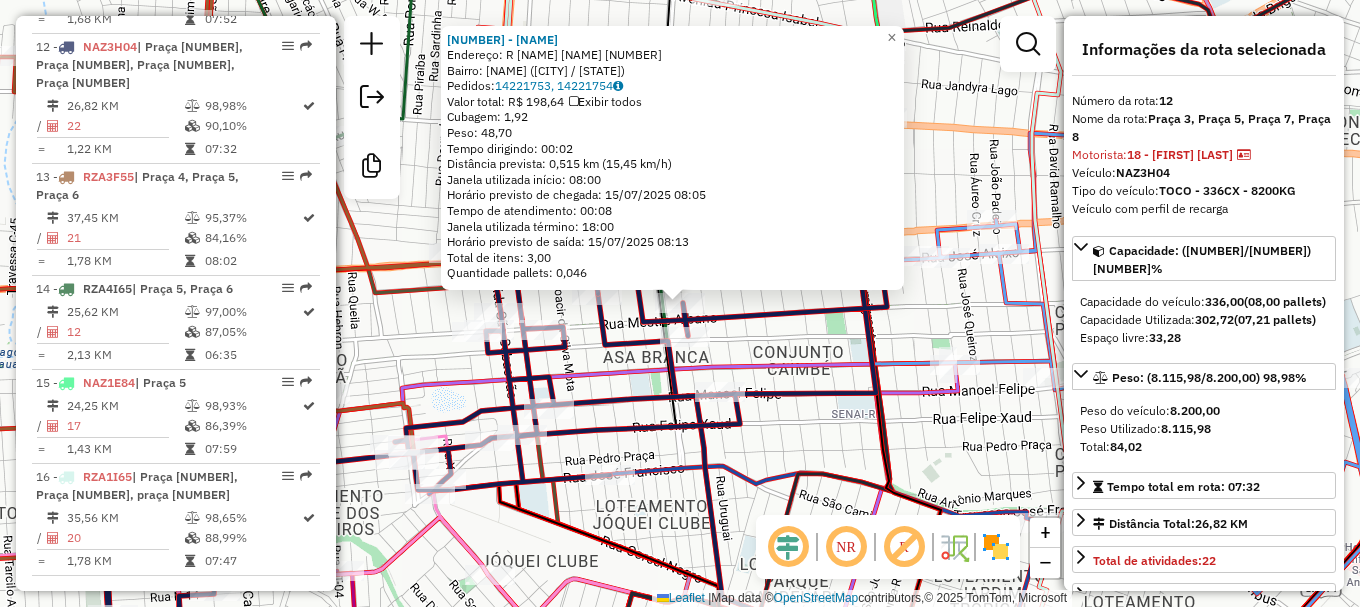 click 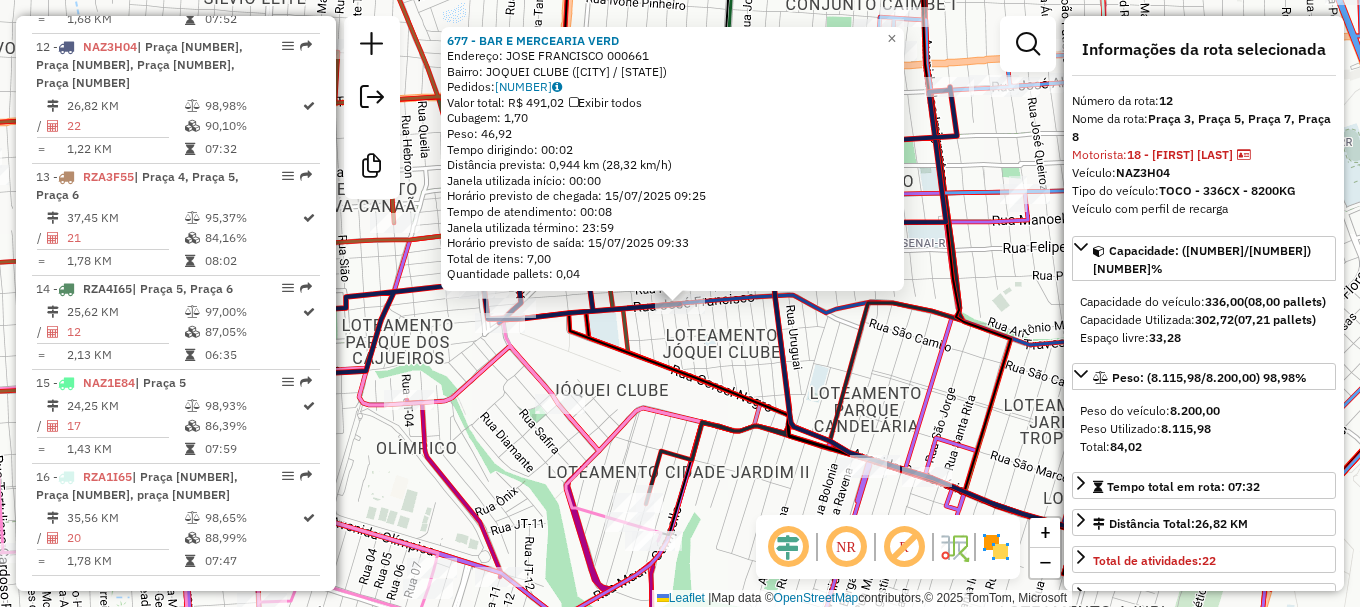 click on "[NUMBER] - [NAME] Endereço: [NAME] [NUMBER] Bairro: [NAME] ([CITY] / [STATE]) Pedidos: [NUMBER] Valor total: R$ [NUMBER] Exibir todos Cubagem: [NUMBER] Peso: [NUMBER] Tempo dirigindo: [TIME] Distância prevista: [NUMBER] km ([NUMBER] km/h) Janela utilizada início: [TIME] Horário previsto de chegada: [DATE] [TIME] Tempo de atendimento: [TIME] Janela utilizada término: [TIME] Horário previsto de saída: [DATE] [TIME] Total de itens: [NUMBER] Quantidade pallets: [NUMBER] × Janela de atendimento Grade de atendimento Capacidade Transportadoras Veículos Cliente Pedidos Rotas Selecione os dias de semana para filtrar as janelas de atendimento Seg Ter Qua Qui Sex Sáb Dom Informe o período da janela de atendimento: De: Até: Filtrar exatamente a janela do cliente Considerar janela de atendimento padrão Selecione os dias de semana para filtrar as grades de atendimento Seg Ter Qua Qui Sex Sáb Dom Clientes fora do dia de atendimento selecionado De:" 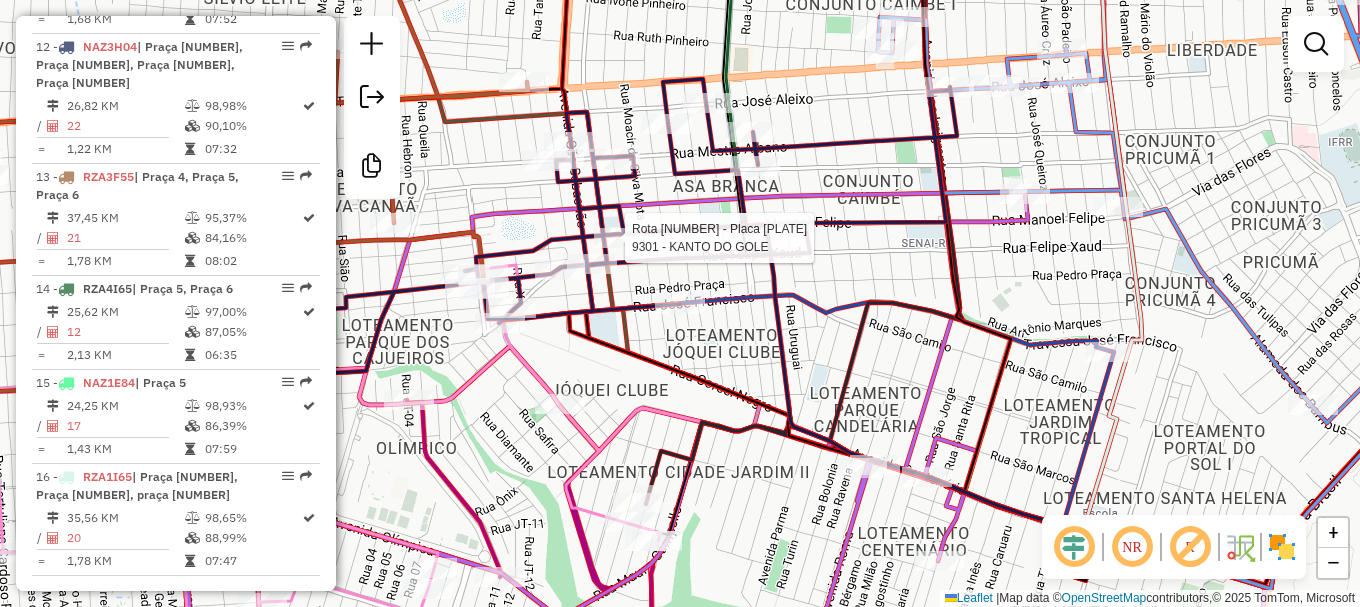 select on "**********" 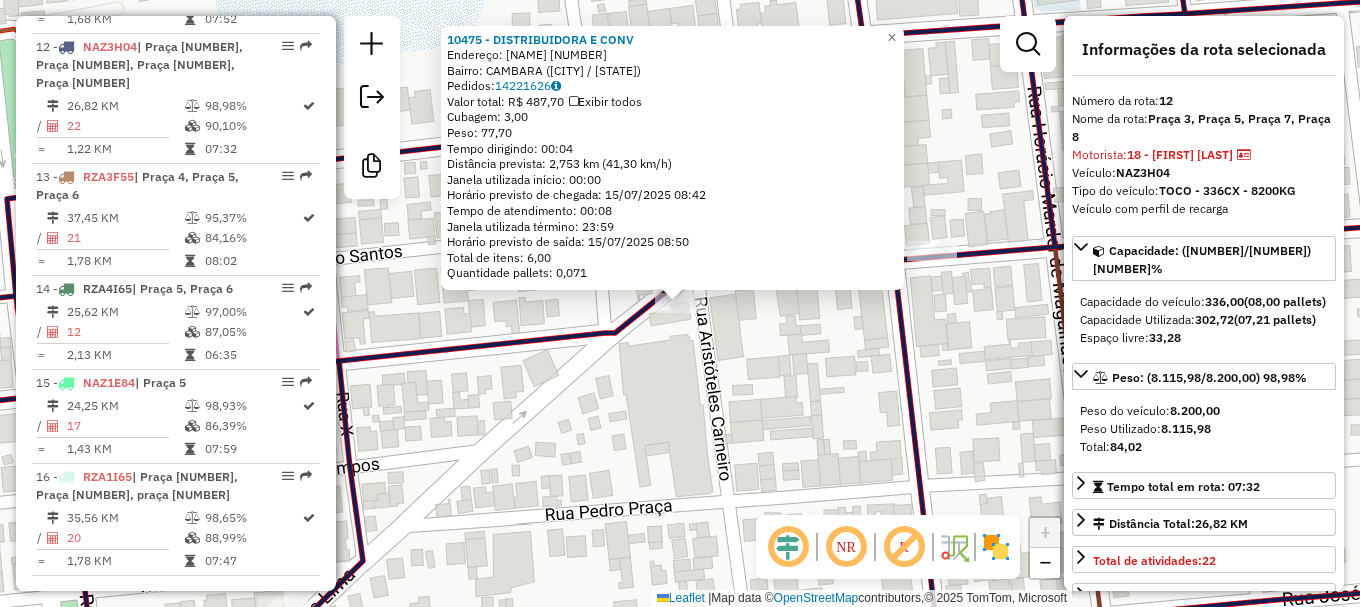 click on "[NUMBER] - DISTRIBUIDORA E CONV Endereço: FELIPE XAUD [NUMBER] Bairro: CAMBARA ([CITY] / [STATE]) Pedidos: 14221626 Valor total: R$ 487,70 Exibir todos Cubagem: 3,00 Peso: 77,70 Tempo dirigindo: 00:04 Distância prevista: 2,753 km (41,30 km/h) Janela utilizada início: 00:00 Horário previsto de chegada: 15/07/2025 08:42 Tempo de atendimento: 00:08 Janela utilizada término: 23:59 Horário previsto de saída: 15/07/2025 08:50 Total de itens: 6,00 Quantidade pallets: 0,071 × Janela de atendimento Grade de atendimento Capacidade Transportadoras Veículos Cliente Pedidos Rotas Selecione os dias de semana para filtrar as janelas de atendimento Seg Ter Qua Qui Sex Sáb Dom Informe o período da janela de atendimento: De: Até: Filtrar exatamente a janela do cliente Considerar janela de atendimento padrão Selecione os dias de semana para filtrar as grades de atendimento Seg Ter Qua Qui Sex Sáb Dom Considerar clientes sem dia de atendimento cadastrado De:" 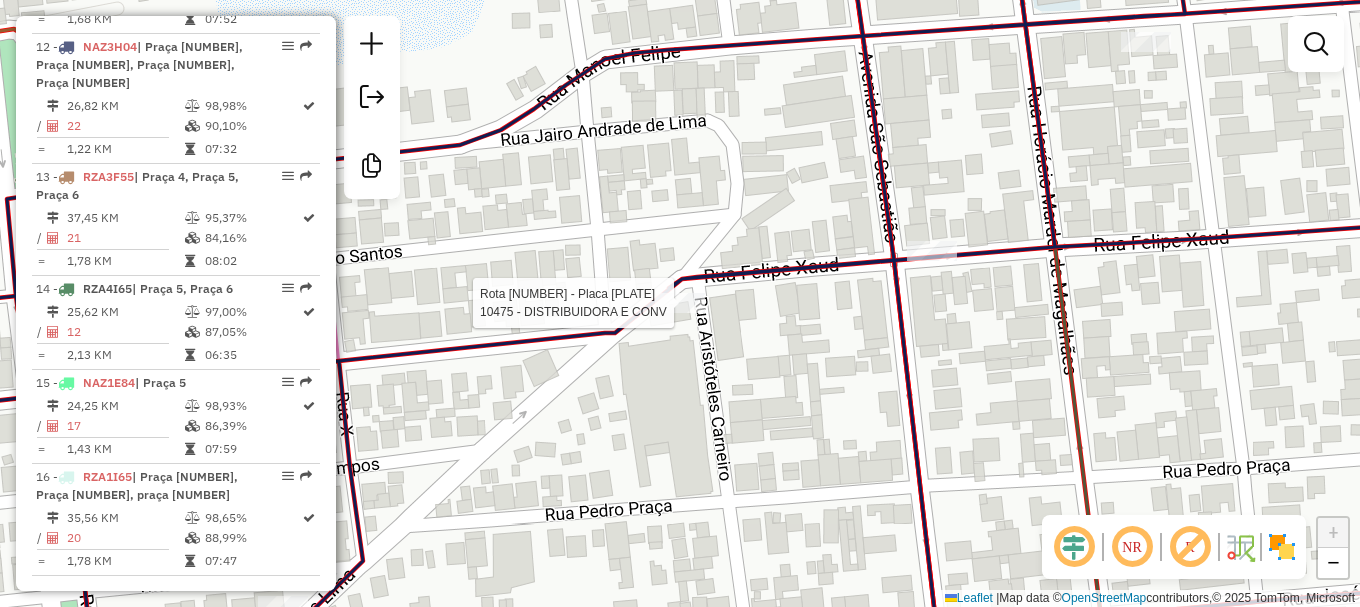 select on "**********" 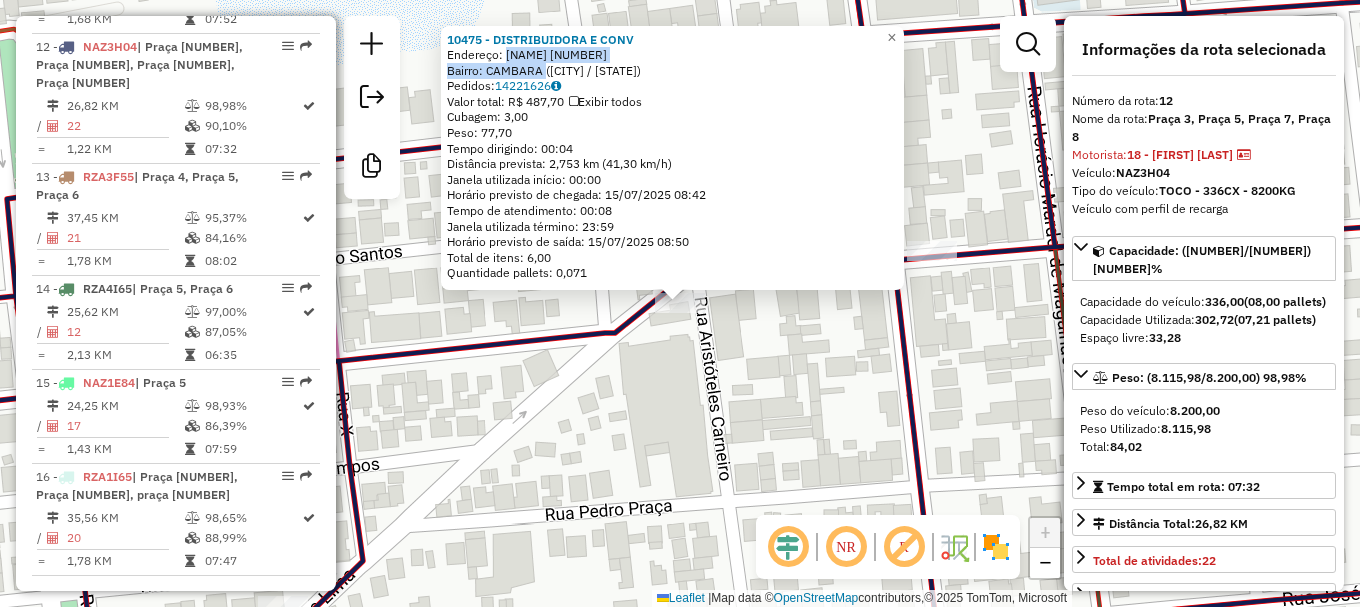 drag, startPoint x: 509, startPoint y: 60, endPoint x: 549, endPoint y: 67, distance: 40.60788 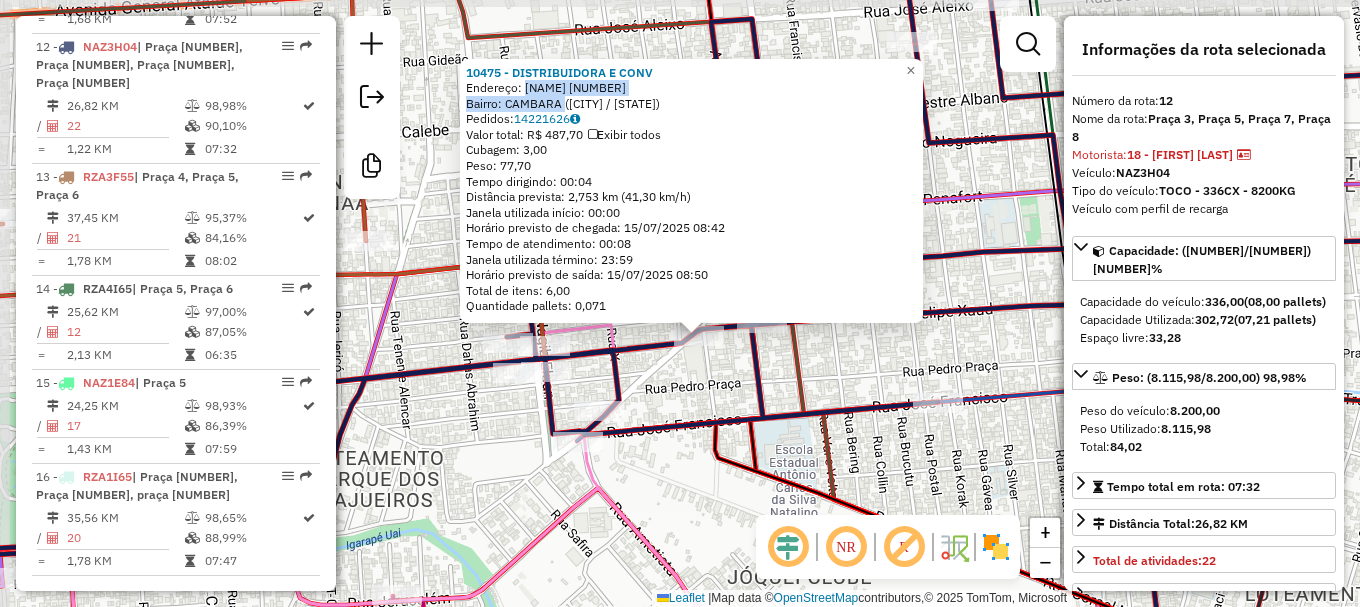 click on "[NUMBER] - DISTRIBUIDORA E CONV Endereço: FELIPE XAUD [NUMBER] Bairro: CAMBARA ([CITY] / [STATE]) Pedidos: 14221626 Valor total: R$ 487,70 Exibir todos Cubagem: 3,00 Peso: 77,70 Tempo dirigindo: 00:04 Distância prevista: 2,753 km (41,30 km/h) Janela utilizada início: 00:00 Horário previsto de chegada: 15/07/2025 08:42 Tempo de atendimento: 00:08 Janela utilizada término: 23:59 Horário previsto de saída: 15/07/2025 08:50 Total de itens: 6,00 Quantidade pallets: 0,071 × Janela de atendimento Grade de atendimento Capacidade Transportadoras Veículos Cliente Pedidos Rotas Selecione os dias de semana para filtrar as janelas de atendimento Seg Ter Qua Qui Sex Sáb Dom Informe o período da janela de atendimento: De: Até: Filtrar exatamente a janela do cliente Considerar janela de atendimento padrão Selecione os dias de semana para filtrar as grades de atendimento Seg Ter Qua Qui Sex Sáb Dom Considerar clientes sem dia de atendimento cadastrado De:" 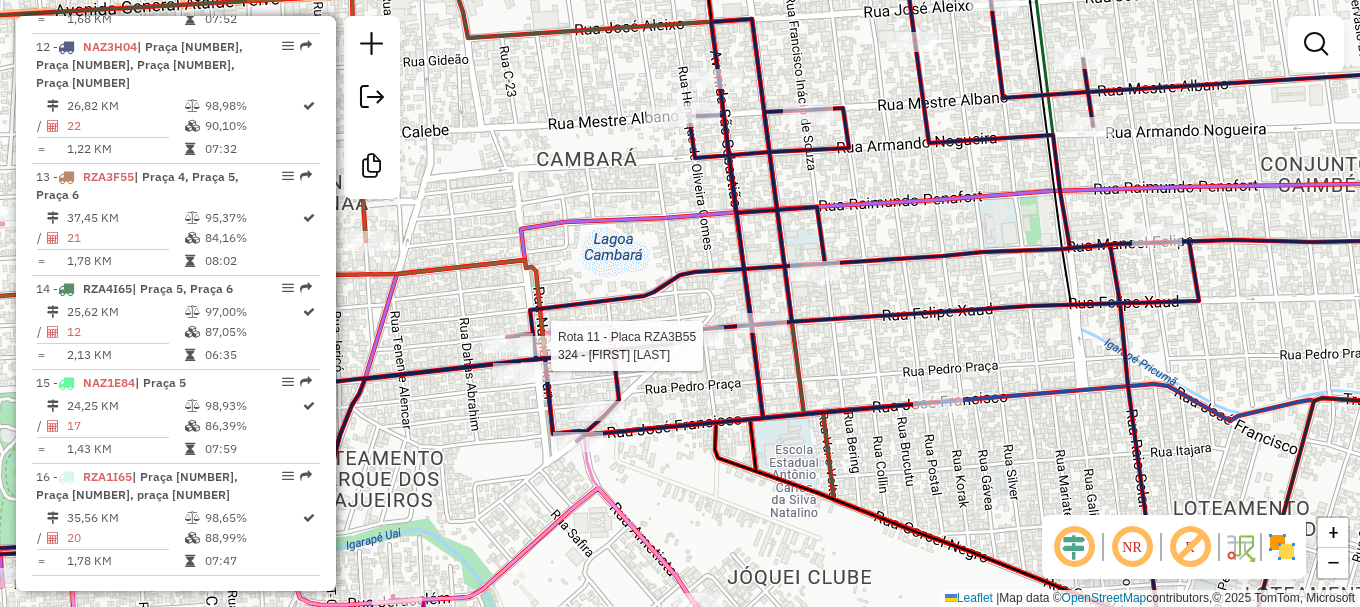 select on "**********" 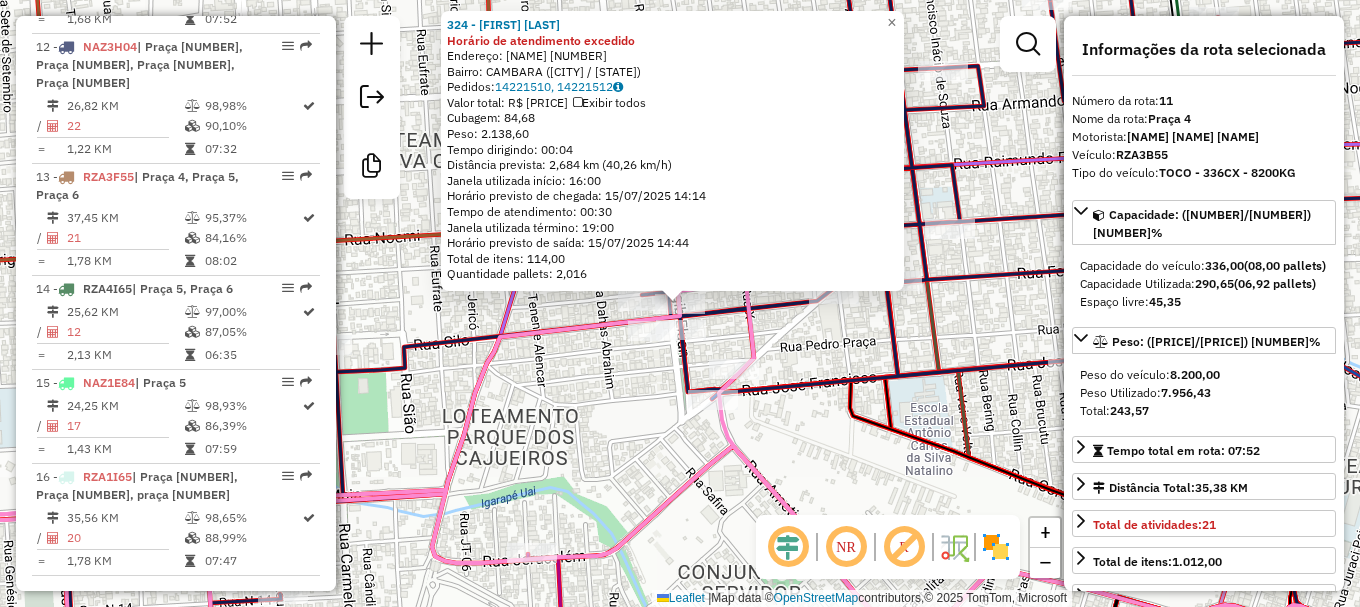 scroll, scrollTop: 1746, scrollLeft: 0, axis: vertical 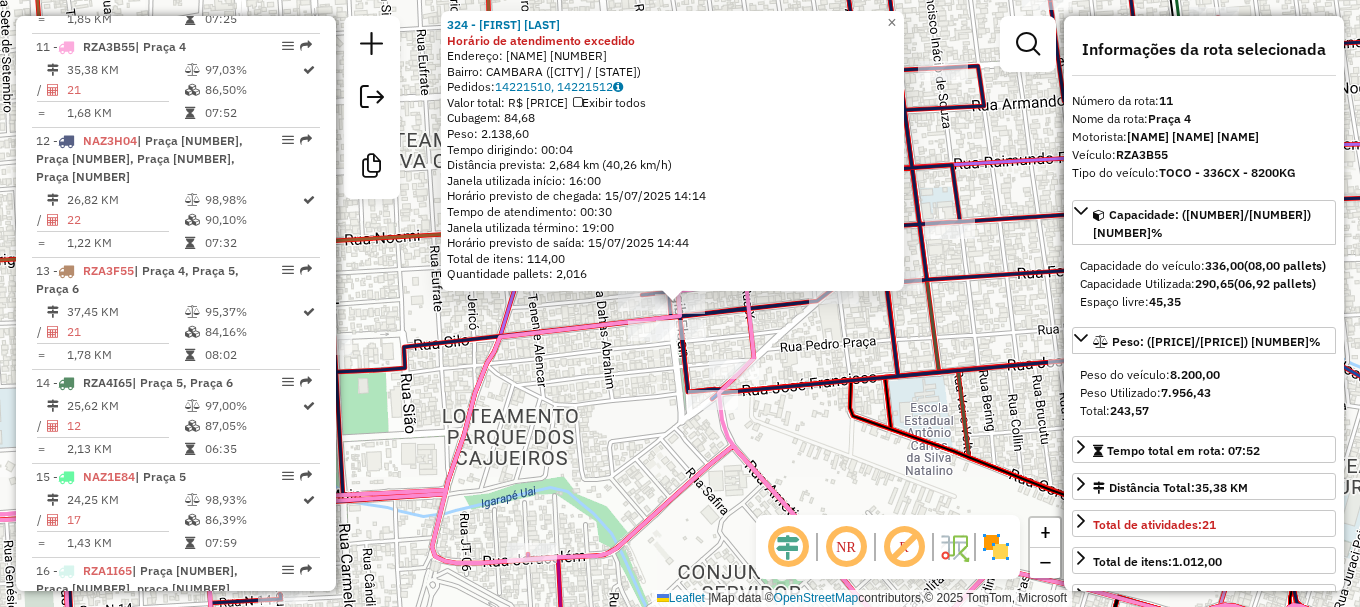 click on "[NUMBER] - [NAME] Horário de atendimento excedido  Endereço: [NAME] [NUMBER]   Bairro: [BAIRRO] ([CITY] / [STATE])   Pedidos:  [NUMBER], [NUMBER]   Valor total: R$ [PRICE]   Exibir todos   Cubagem: [NUMBER]  Peso: [NUMBER]  Tempo dirigindo: [TIME]   Distância prevista: [NUMBER] km ([NUMBER]/h)   Janela utilizada início: [TIME]   Horário previsto de chegada: [DATE] [TIME]   Tempo de atendimento: [TIME]   Janela utilizada término: [TIME]   Horário previsto de saída: [DATE] [TIME]   Total de itens: [NUMBER]   Quantidade pallets: [NUMBER]  × Janela de atendimento Grade de atendimento Capacidade Transportadoras Veículos Cliente Pedidos  Rotas Selecione os dias de semana para filtrar as janelas de atendimento  Seg   Ter   Qua   Qui   Sex   Sáb   Dom  Informe o período da janela de atendimento: De: [TIME] Até: [TIME]  Filtrar exatamente a janela do cliente  Considerar janela de atendimento padrão  Selecione os dias de semana para filtrar as grades de atendimento  Seg   Ter   Qua   Qui   Sex   Sáb   Dom   De: [TIME]  De: [TIME]" 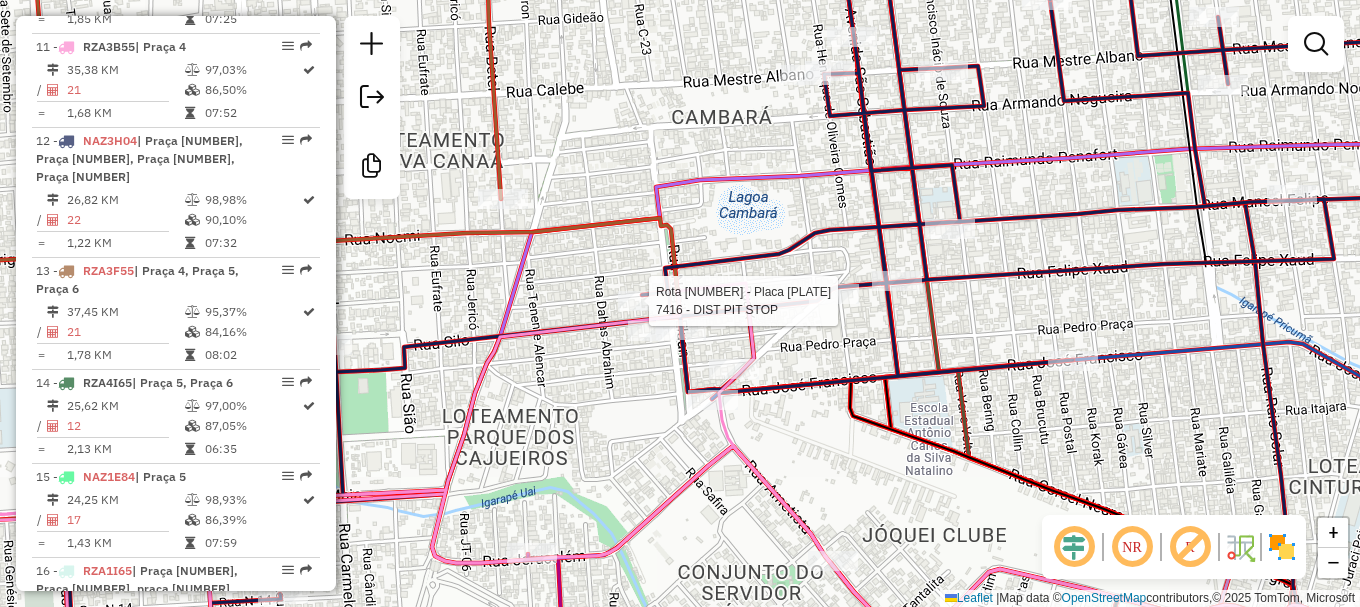 select on "**********" 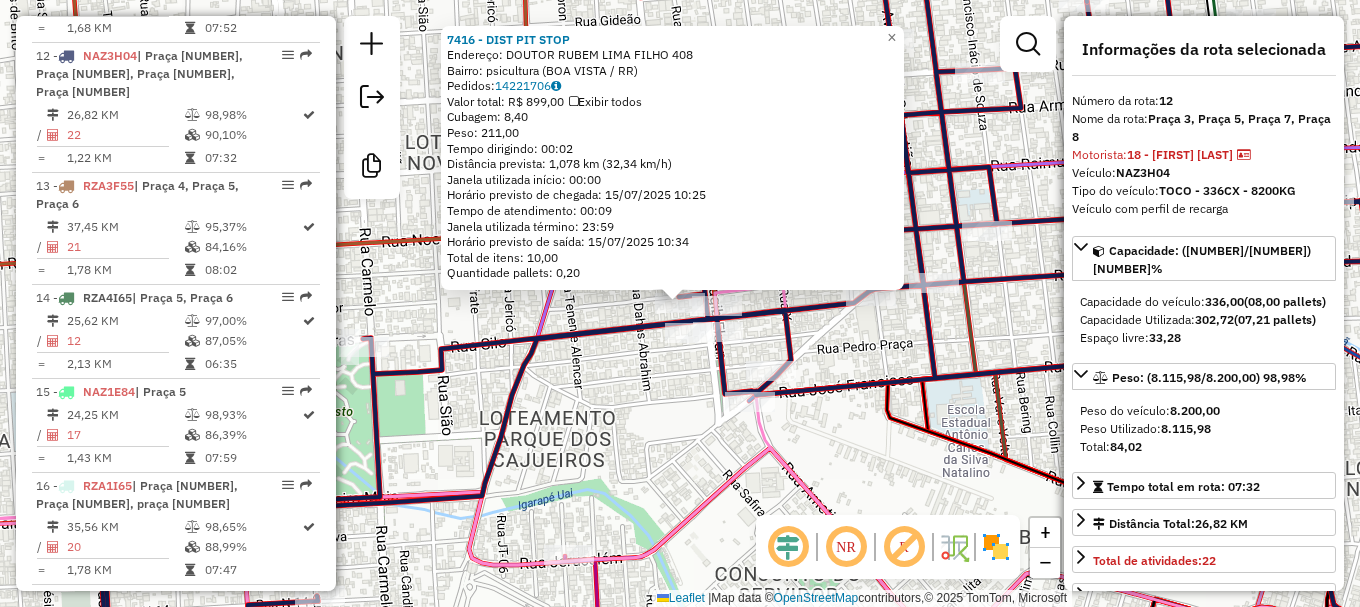 scroll, scrollTop: 1840, scrollLeft: 0, axis: vertical 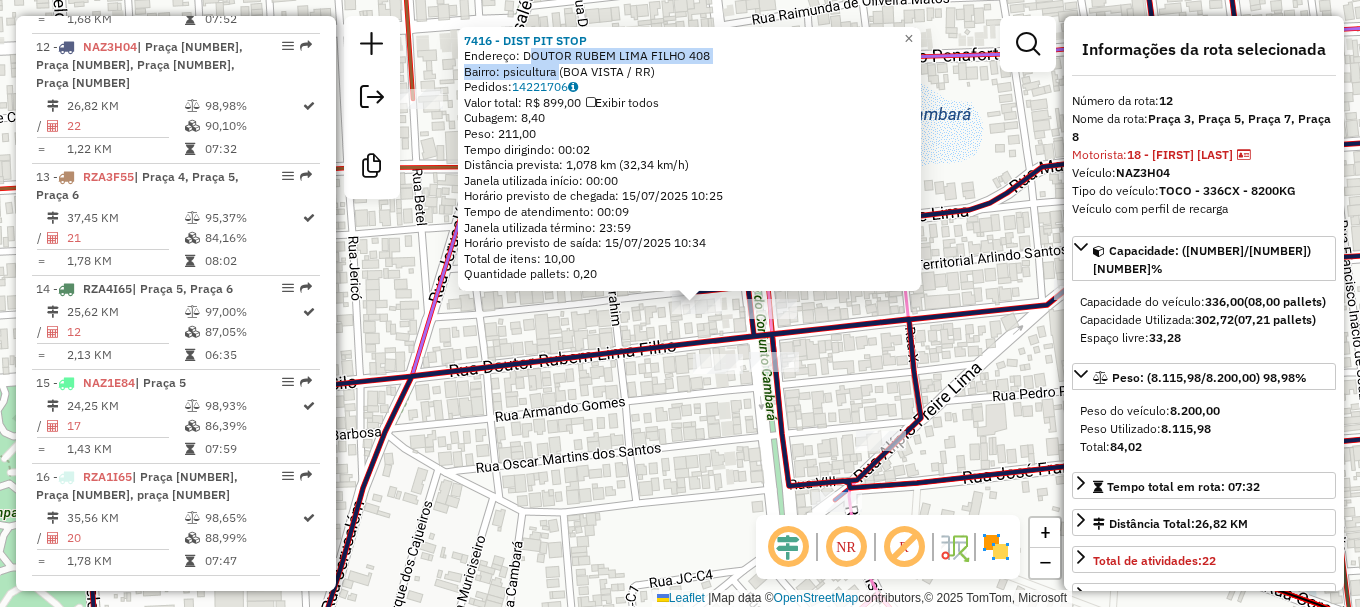 drag, startPoint x: 529, startPoint y: 53, endPoint x: 562, endPoint y: 70, distance: 37.12142 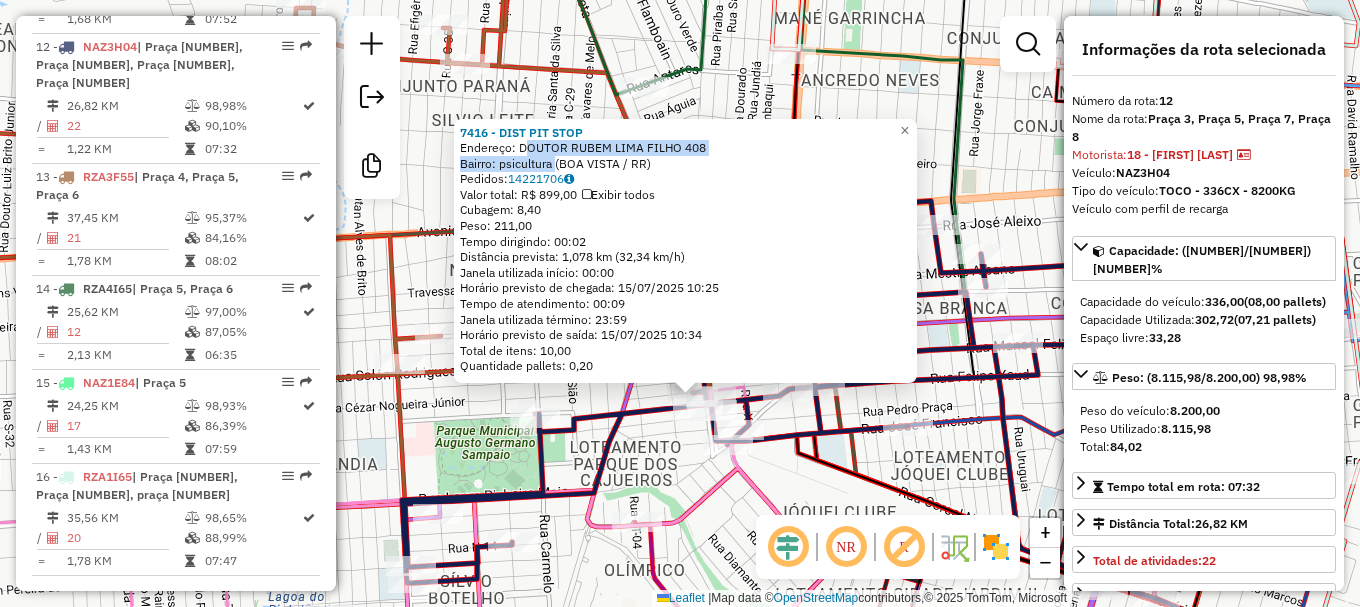 click on "[NUMBER] - [NAME]  Endereço:  [NAME] [NAME] [NUMBER]   Bairro: [BAIRRO] ([CITY] / [STATE])   Pedidos:  [NUMBER]   Valor total: R$ [PRICE]   Exibir todos   Cubagem: [NUMBER]  Peso: [NUMBER]  Tempo dirigindo: [TIME]   Distância prevista: [NUMBER] km ([NUMBER]/h)   Janela utilizada início: [TIME]   Horário previsto de chegada: [DATE] [TIME]   Tempo de atendimento: [TIME]   Janela utilizada término: [TIME]   Horário previsto de saída: [DATE] [TIME]   Total de itens: [NUMBER]   Quantidade pallets: [NUMBER]  × Janela de atendimento Grade de atendimento Capacidade Transportadoras Veículos Cliente Pedidos  Rotas Selecione os dias de semana para filtrar as janelas de atendimento  Seg   Ter   Qua   Qui   Sex   Sáb   Dom  Informe o período da janela de atendimento: De: [TIME] Até: [TIME]  Filtrar exatamente a janela do cliente  Considerar janela de atendimento padrão  Selecione os dias de semana para filtrar as grades de atendimento  Seg   Ter   Qua   Qui   Sex   Sáb   Dom   Clientes fora do dia de atendimento selecionado De: [TIME]" 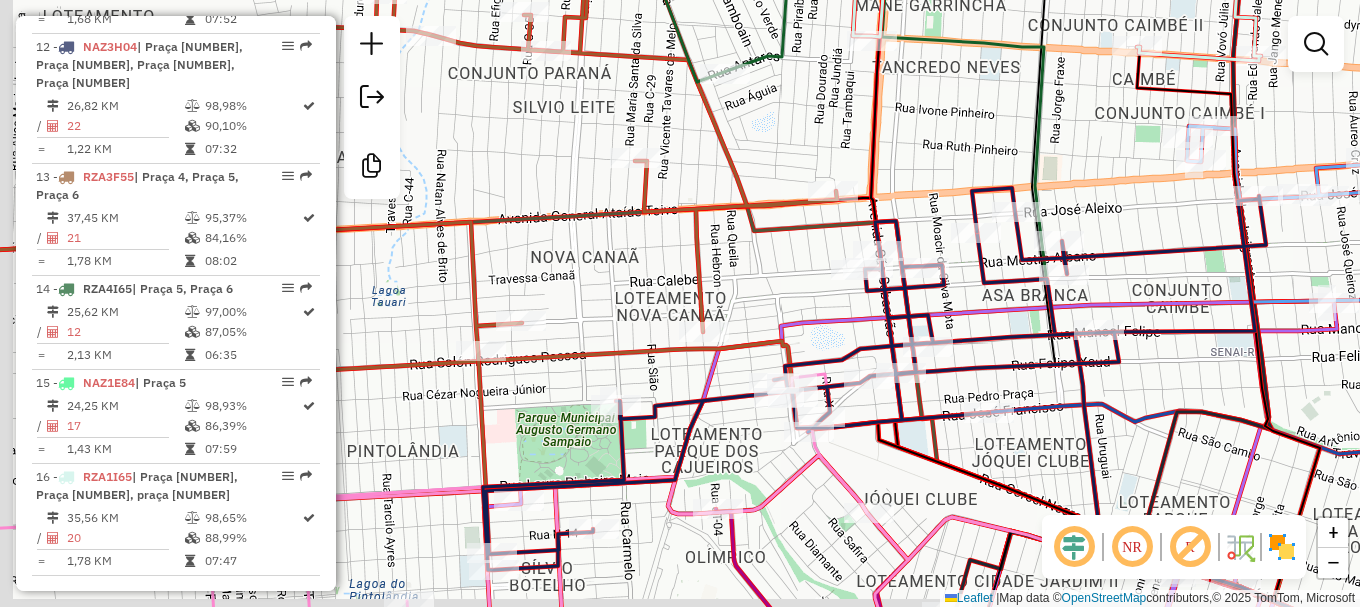 drag, startPoint x: 668, startPoint y: 308, endPoint x: 819, endPoint y: 285, distance: 152.74161 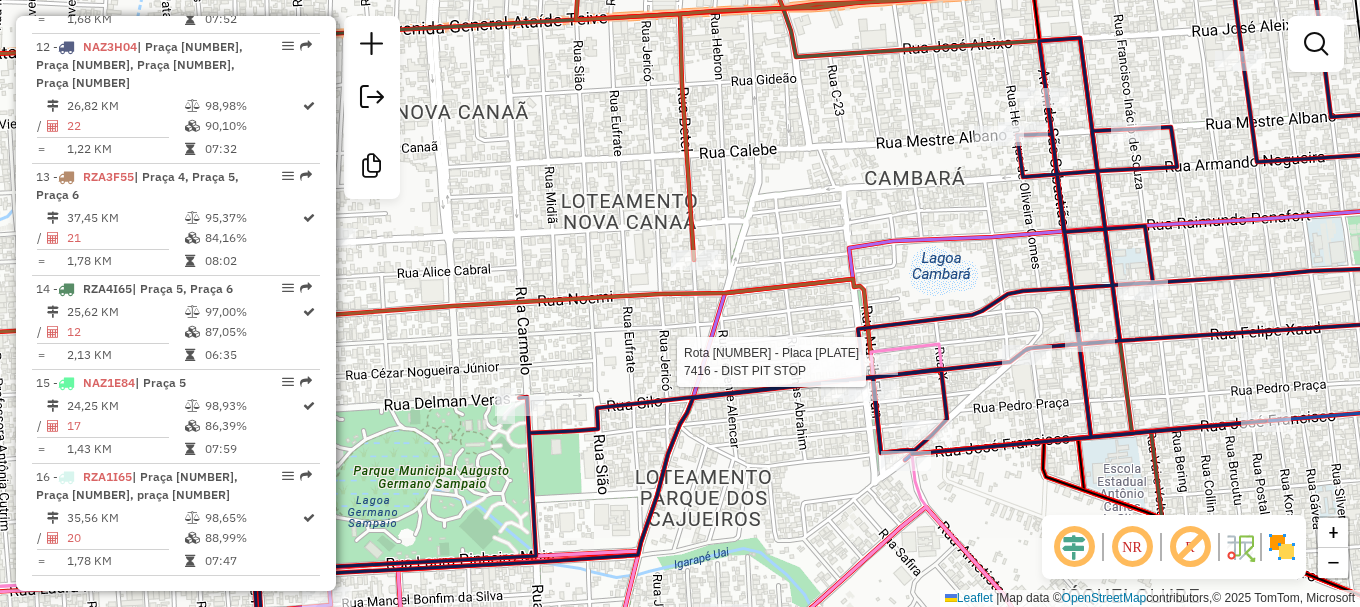 select on "**********" 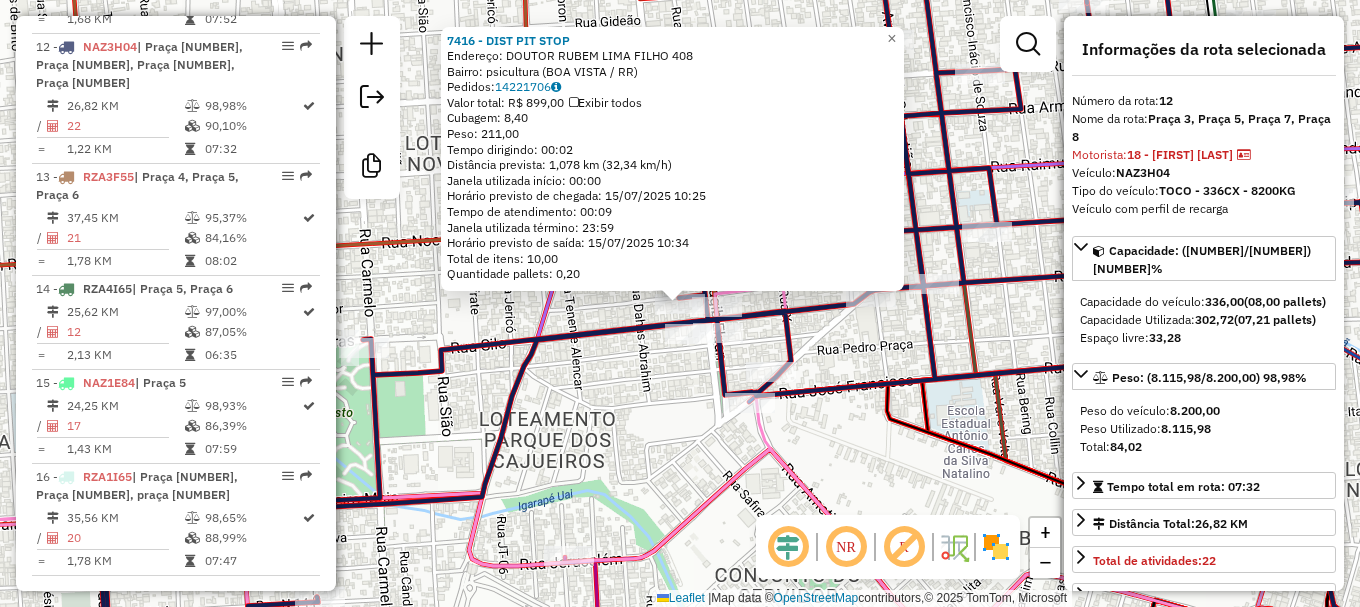 click on "[NUMBER] - [NAME]  Endereço:  [NAME] [NAME] [NUMBER]   Bairro: [BAIRRO] ([CITY] / [STATE])   Pedidos:  [NUMBER]   Valor total: R$ [PRICE]   Exibir todos   Cubagem: [NUMBER]  Peso: [NUMBER]  Tempo dirigindo: [TIME]   Distância prevista: [NUMBER] km ([NUMBER]/h)   Janela utilizada início: [TIME]   Horário previsto de chegada: [DATE] [TIME]   Tempo de atendimento: [TIME]   Janela utilizada término: [TIME]   Horário previsto de saída: [DATE] [TIME]   Total de itens: [NUMBER]   Quantidade pallets: [NUMBER]  × Janela de atendimento Grade de atendimento Capacidade Transportadoras Veículos Cliente Pedidos  Rotas Selecione os dias de semana para filtrar as janelas de atendimento  Seg   Ter   Qua   Qui   Sex   Sáb   Dom  Informe o período da janela de atendimento: De: [TIME] Até: [TIME]  Filtrar exatamente a janela do cliente  Considerar janela de atendimento padrão  Selecione os dias de semana para filtrar as grades de atendimento  Seg   Ter   Qua   Qui   Sex   Sáb   Dom   Clientes fora do dia de atendimento selecionado De: [TIME]" 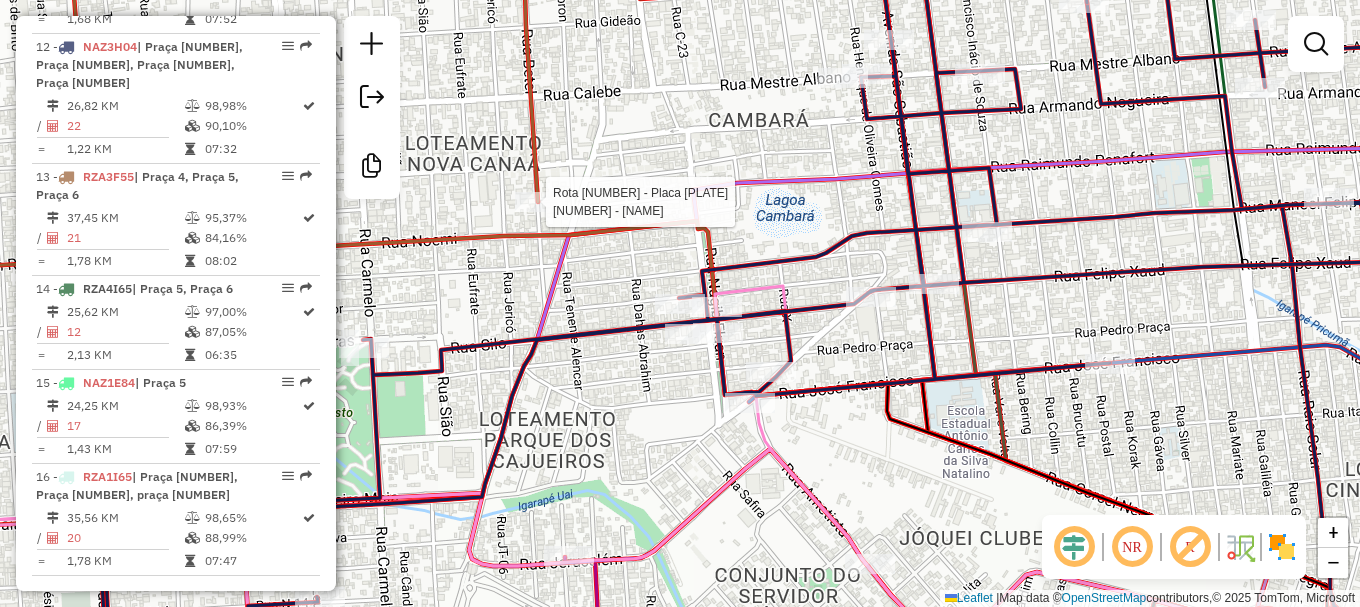 select on "**********" 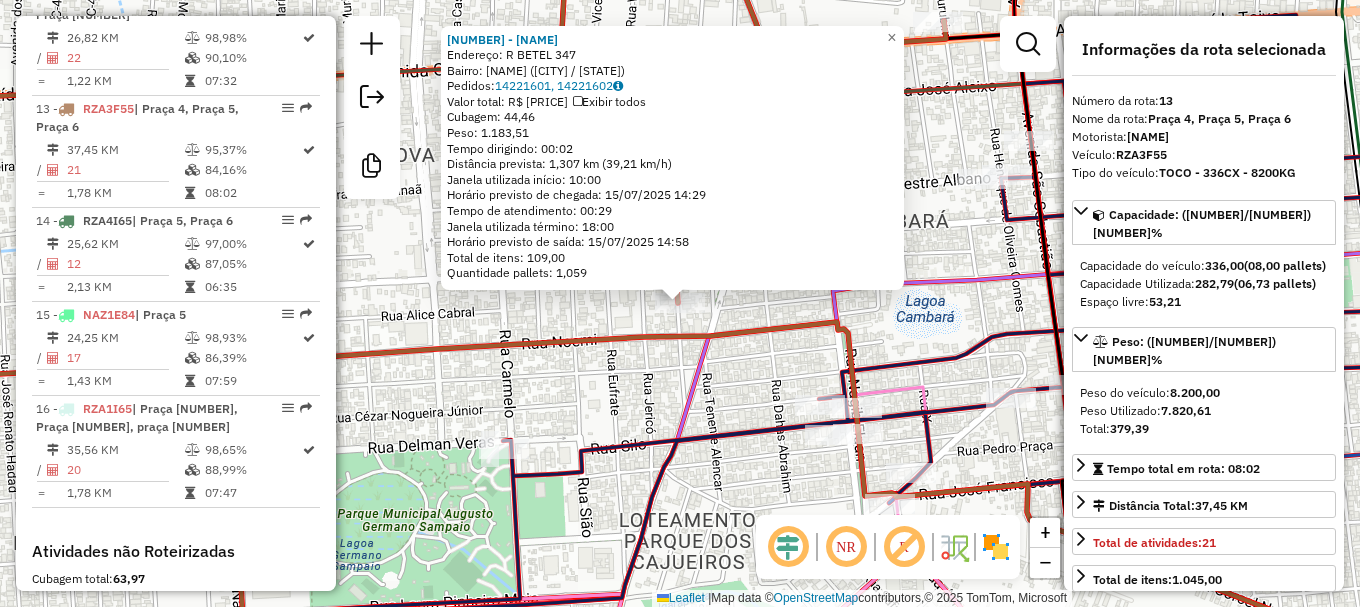 scroll, scrollTop: 1952, scrollLeft: 0, axis: vertical 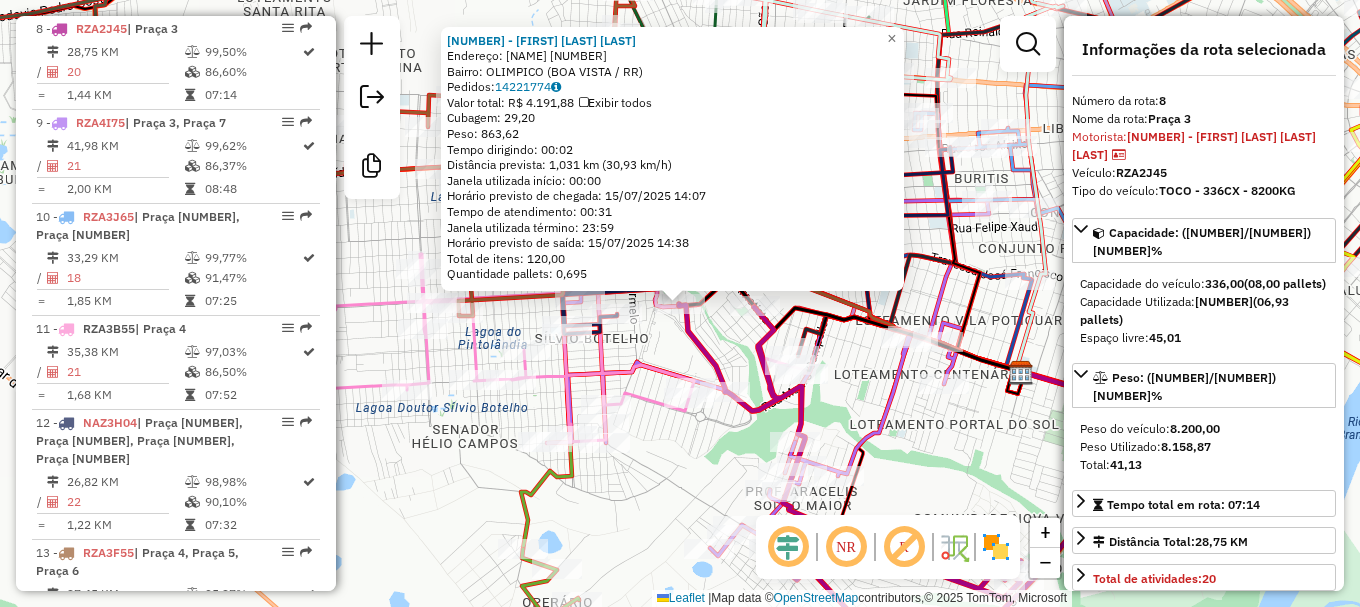 click on "[NUMBER] - IZAQUIEL PEREIRA Endereço: ANTONIA CORREA LIRA [NUMBER] Bairro: OLIMPICO ([CITY] / [STATE]) Pedidos: 14221774 Valor total: R$ 4.191,88 Exibir todos Cubagem: 29,20 Peso: 863,62 Tempo dirigindo: 00:02 Distância prevista: 1,031 km (30,93 km/h) Janela utilizada início: 00:00 Horário previsto de chegada: 15/07/2025 14:07 Tempo de atendimento: 00:31 Janela utilizada término: 23:59 Horário previsto de saída: 15/07/2025 14:38 Total de itens: 120,00 Quantidade pallets: 0,695 × Janela de atendimento Grade de atendimento Capacidade Transportadoras Veículos Cliente Pedidos Rotas Selecione os dias de semana para filtrar as janelas de atendimento Seg Ter Qua Qui Sex Sáb Dom Informe o período da janela de atendimento: De: Até: Filtrar exatamente a janela do cliente Considerar janela de atendimento padrão Selecione os dias de semana para filtrar as grades de atendimento Seg Ter Qua Qui Sex Sáb Dom Clientes fora do dia de atendimento selecionado +" 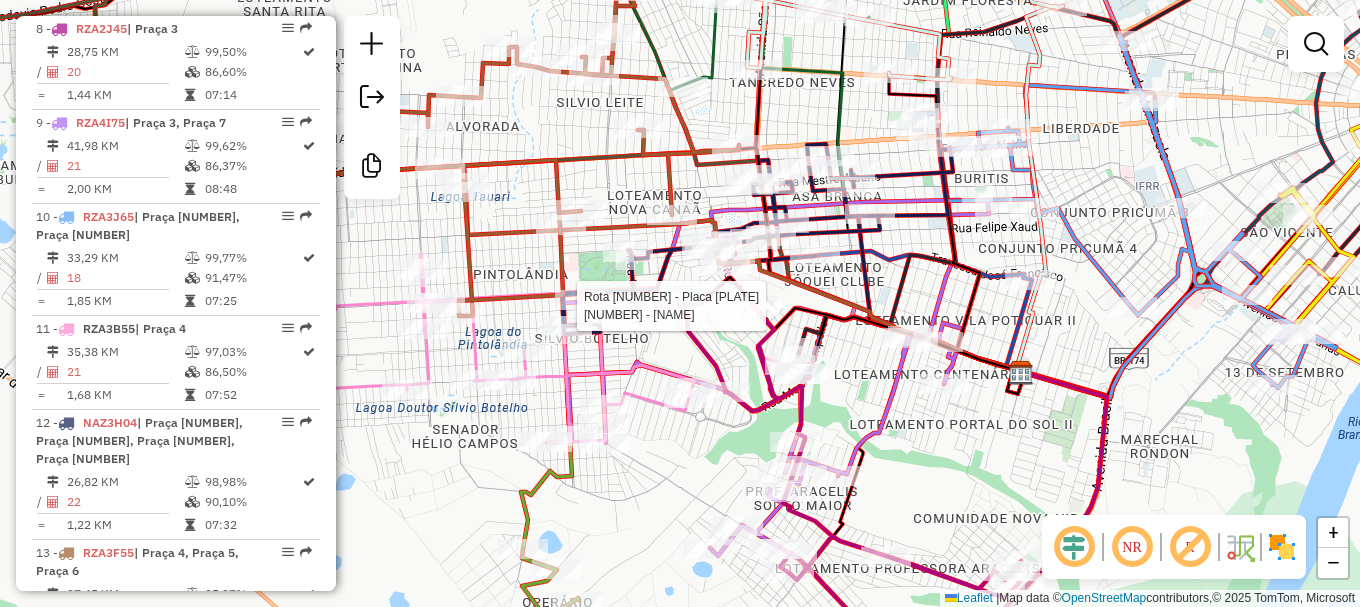 select on "**********" 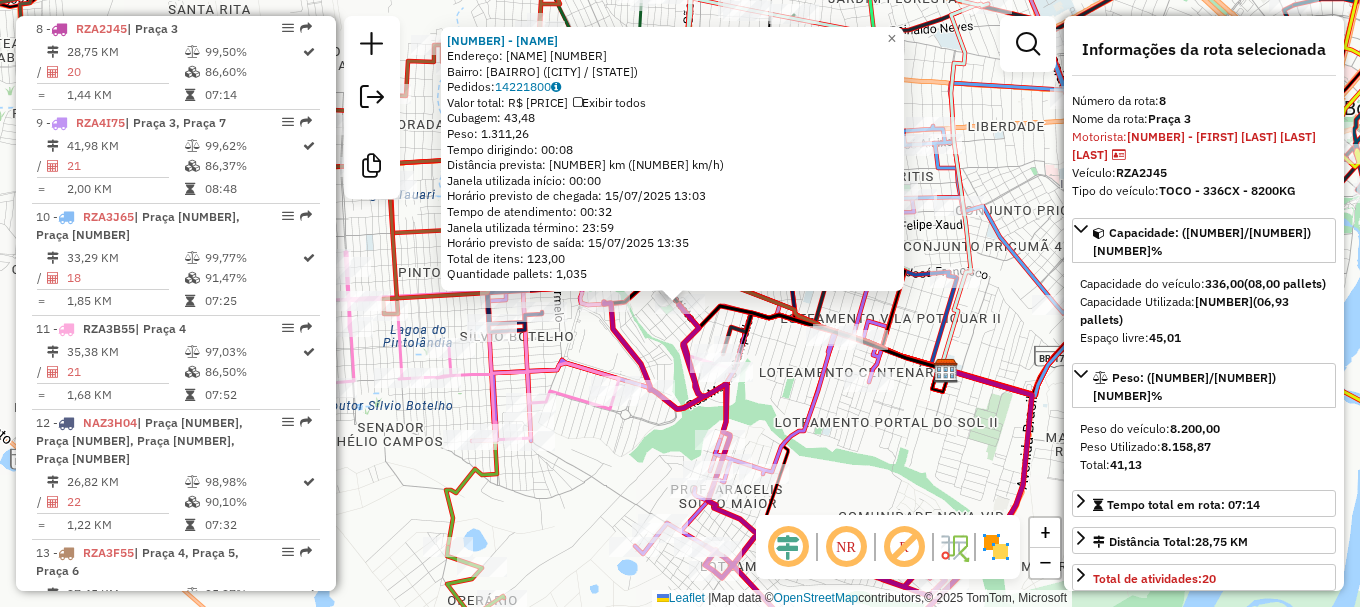 click on "8667 - COMERCIAL AMIGaO  Endereço: rua ametista 264   Bairro: joquei clube ([CITY] / [STATE])   Pedidos:  14221800   Valor total: R$ 3.760,76   Exibir todos   Cubagem: 43,48  Peso: 1.311,26  Tempo dirigindo: 00:08   Distância prevista: 5,089 km (38,17 km/h)   Janela utilizada início: 00:00   Horário previsto de chegada: 15/07/2025 13:03   Tempo de atendimento: 00:32   Janela utilizada término: 23:59   Horário previsto de saída: 15/07/2025 13:35   Total de itens: 123,00   Quantidade pallets: 1,035  × Janela de atendimento Grade de atendimento Capacidade Transportadoras Veículos Cliente Pedidos  Rotas Selecione os dias de semana para filtrar as janelas de atendimento  Seg   Ter   Qua   Qui   Sex   Sáb   Dom  Informe o período da janela de atendimento: De: Até:  Filtrar exatamente a janela do cliente  Considerar janela de atendimento padrão  Selecione os dias de semana para filtrar as grades de atendimento  Seg   Ter   Qua   Qui   Sex   Sáb   Dom   Clientes fora do dia de atendimento selecionado De:" 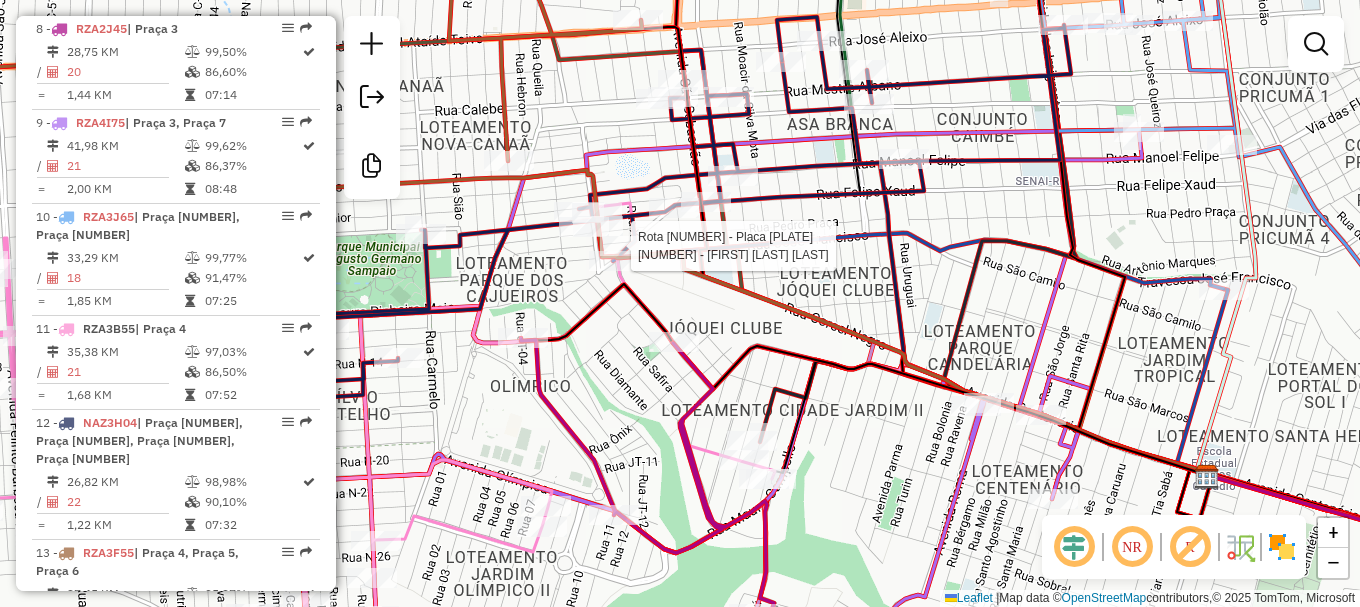 select on "**********" 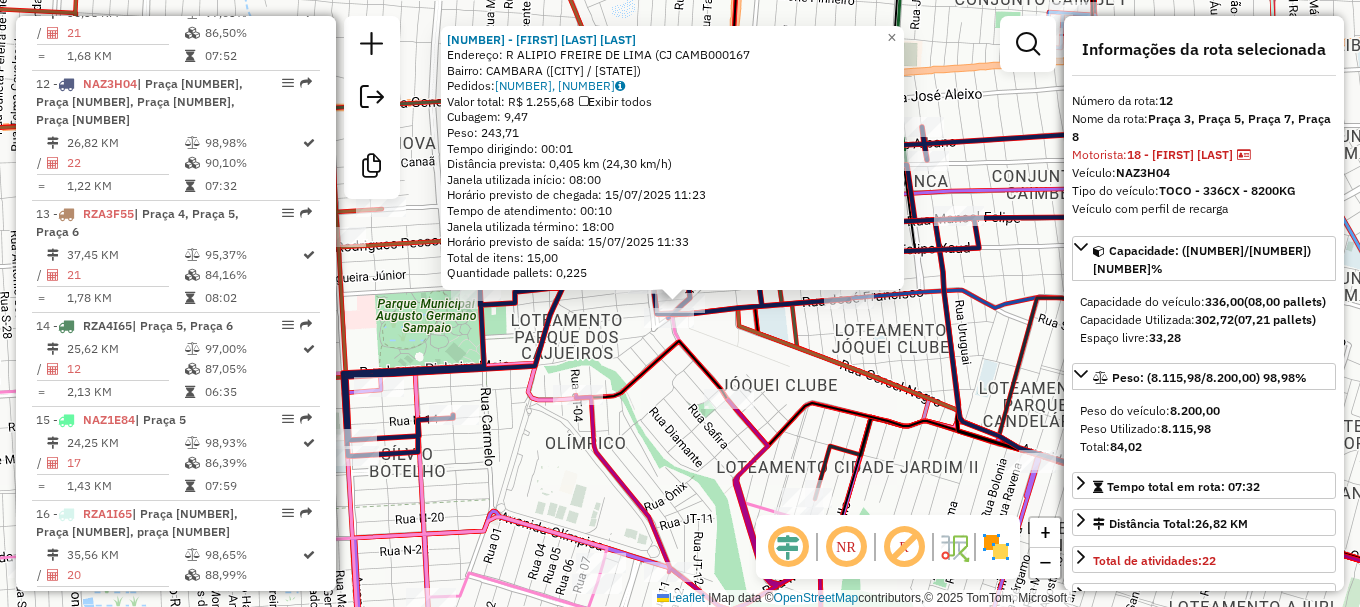 scroll, scrollTop: 1840, scrollLeft: 0, axis: vertical 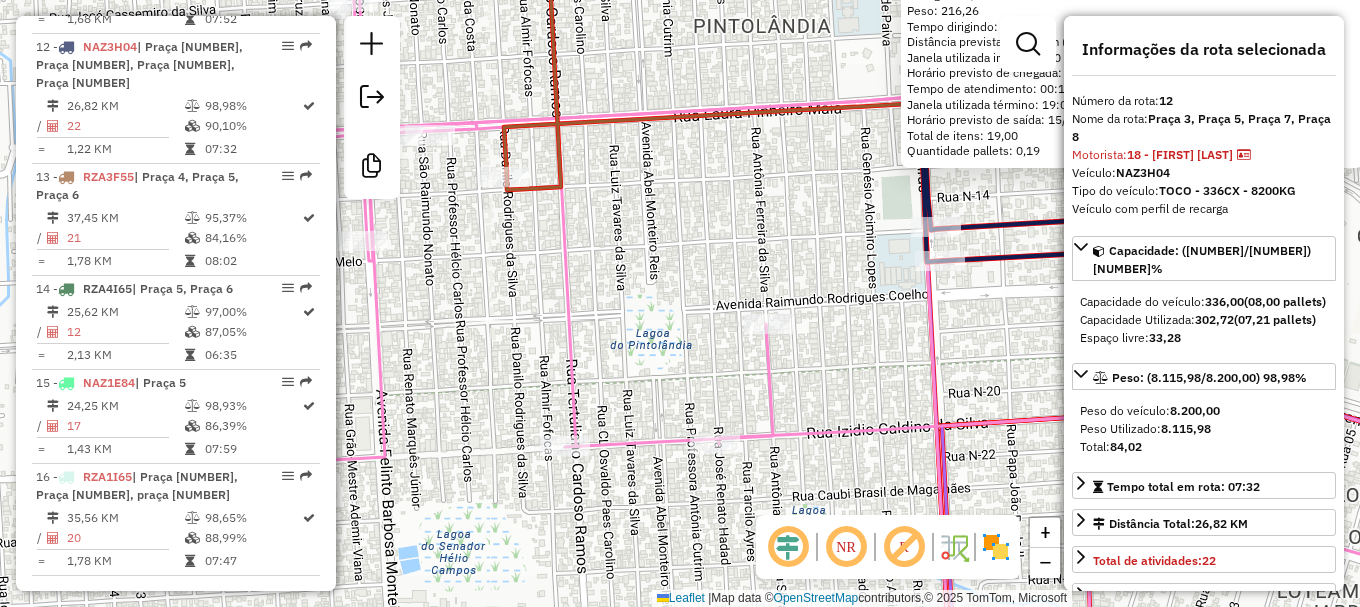drag, startPoint x: 484, startPoint y: 255, endPoint x: 713, endPoint y: 223, distance: 231.225 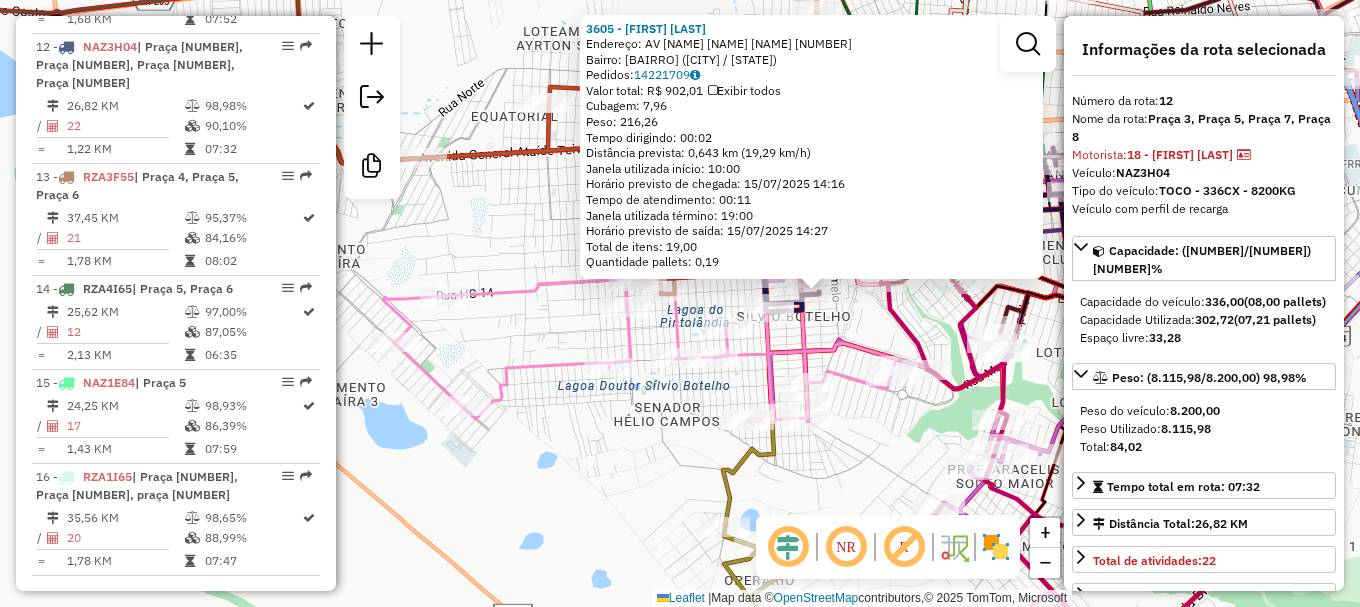 click on "[NUMBER] - [NAME] Endereço: AV [NAME] [NUMBER] Bairro: [NAME] ([CITY] / [STATE]) Pedidos: [NUMBER] Valor total: R$ [NUMBER] Exibir todos Cubagem: [NUMBER] Peso: [NUMBER] Tempo dirigindo: [TIME] Distância prevista: [NUMBER] km ([NUMBER] km/h) Janela utilizada início: [TIME] Horário previsto de chegada: [DATE] [TIME] Tempo de atendimento: [TIME] Janela utilizada término: [TIME] Horário previsto de saída: [DATE] [TIME] Total de itens: [NUMBER] Quantidade pallets: [NUMBER] × Janela de atendimento Grade de atendimento Capacidade Transportadoras Veículos Cliente Pedidos Rotas Selecione os dias de semana para filtrar as janelas de atendimento Seg Ter Qua Qui Sex Sáb Dom Informe o período da janela de atendimento: De: Até: Filtrar exatamente a janela do cliente Considerar janela de atendimento padrão Selecione os dias de semana para filtrar as grades de atendimento Seg Ter Qua Qui Sex Sáb Dom Peso mínimo: De: De:" 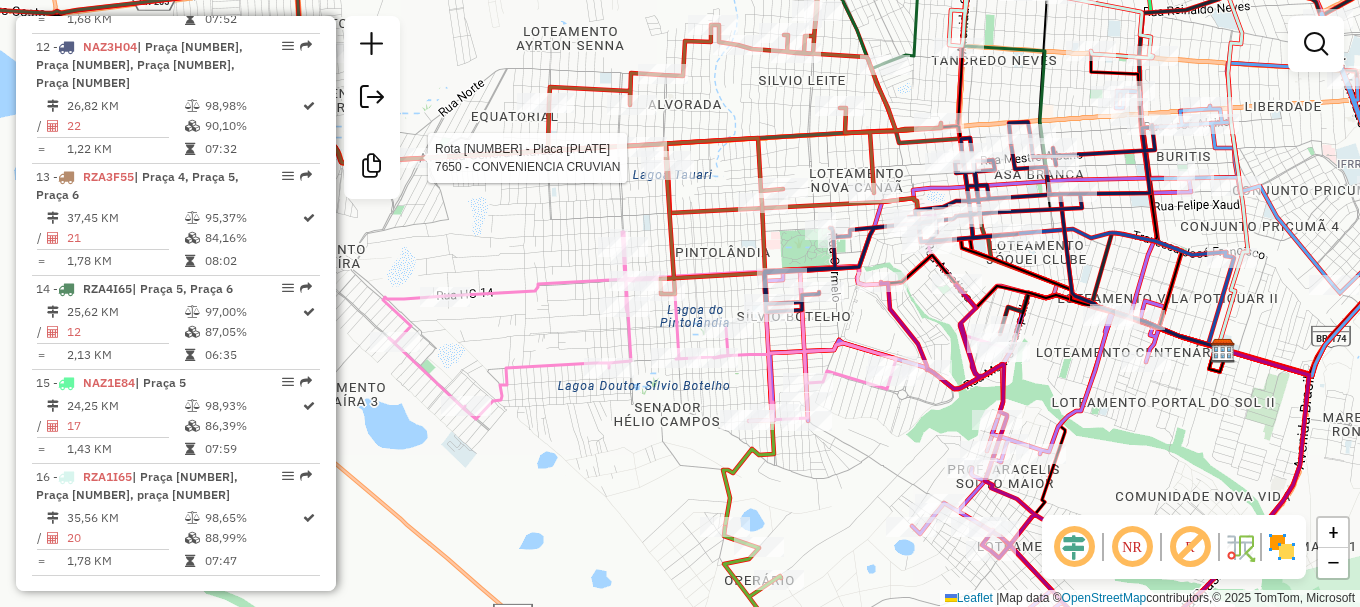 select on "**********" 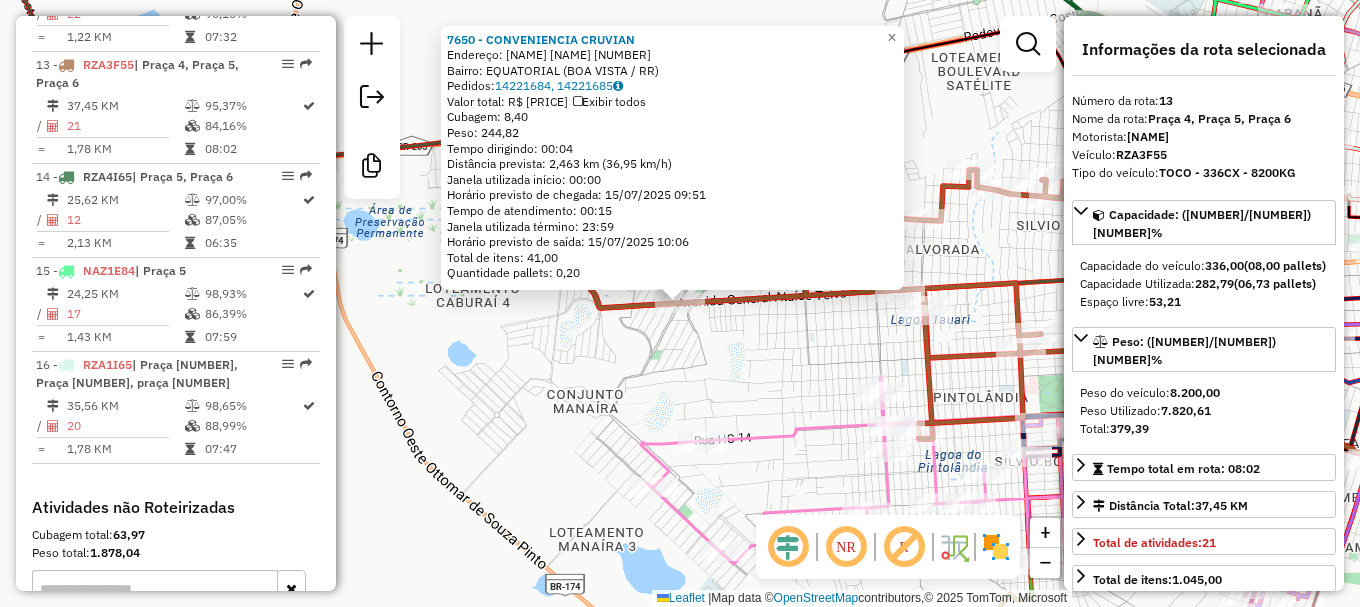 scroll, scrollTop: 1952, scrollLeft: 0, axis: vertical 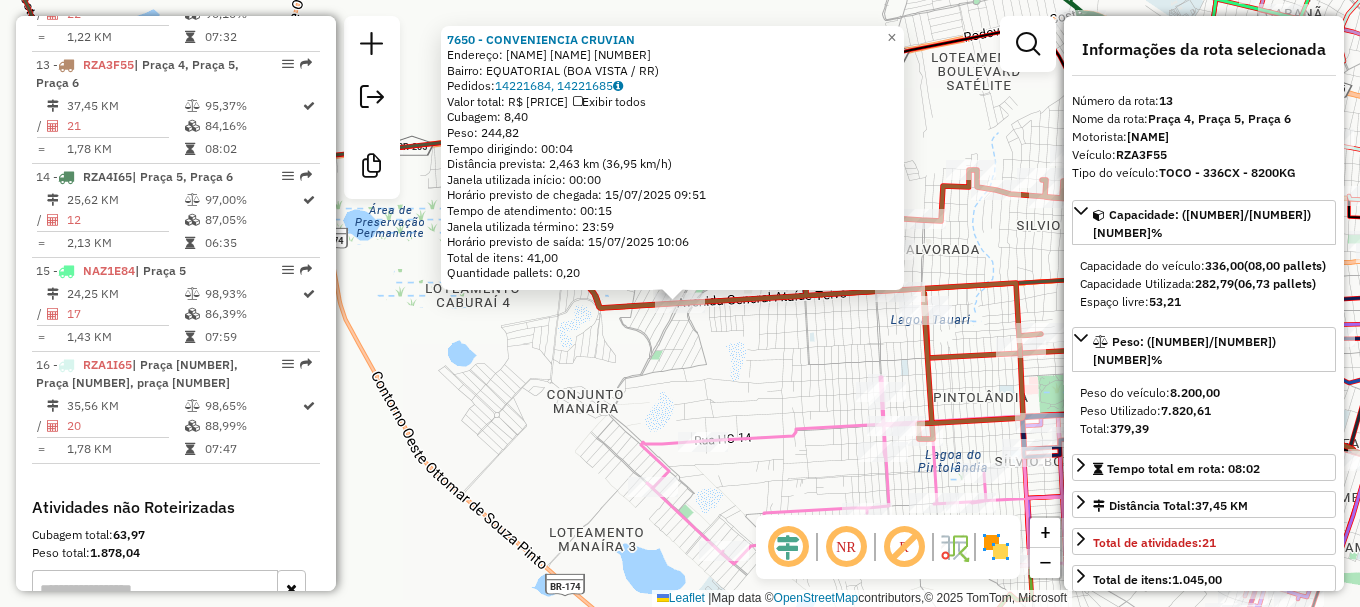 click on "[NUMBER] - CONVENIENCIA CRUVIAN Endereço: GENERAL ATAIDE TEIVE [NUMBER] Bairro: EQUATORIAL ([CITY] / [STATE]) Pedidos: 14221684, 14221685 Valor total: R$ 1.732,79 Exibir todos Cubagem: 8,40 Peso: 244,82 Tempo dirigindo: 00:04 Distância prevista: 2,463 km (36,95 km/h) Janela utilizada início: 00:00 Horário previsto de chegada: 15/07/2025 09:51 Tempo de atendimento: 00:15 Janela utilizada término: 23:59 Horário previsto de saída: 15/07/2025 10:06 Total de itens: 41,00 Quantidade pallets: 0,20 × Janela de atendimento Grade de atendimento Capacidade Transportadoras Veículos Cliente Pedidos Rotas Selecione os dias de semana para filtrar as janelas de atendimento Seg Ter Qua Qui Sex Sáb Dom Informe o período da janela de atendimento: De: Até: Filtrar exatamente a janela do cliente Considerar janela de atendimento padrão Selecione os dias de semana para filtrar as grades de atendimento Seg Ter Qua Qui Sex Sáb Dom Peso mínimo: Peso máximo: De:" 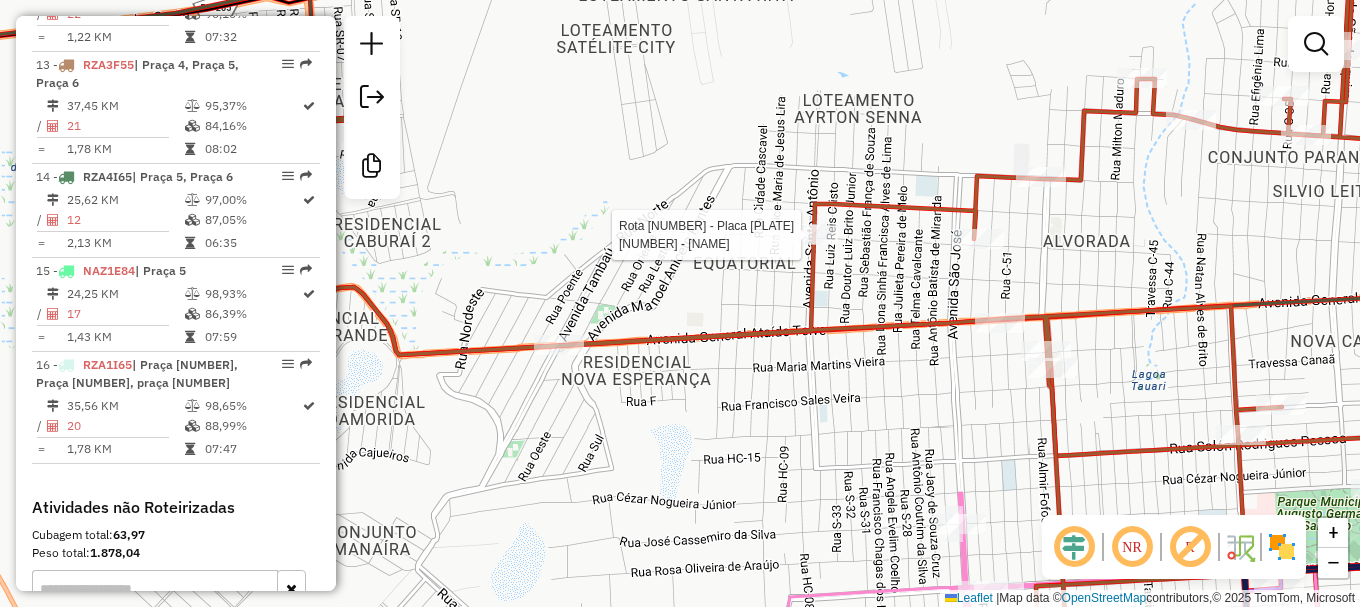select on "**********" 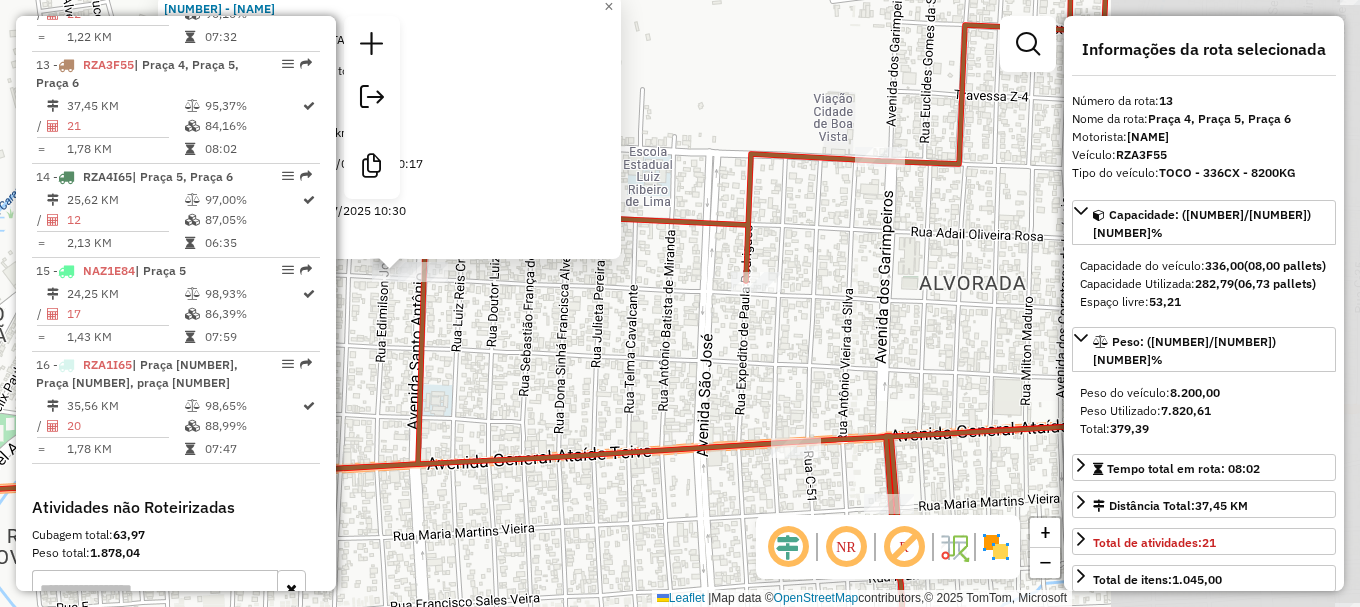 drag, startPoint x: 938, startPoint y: 370, endPoint x: 595, endPoint y: 329, distance: 345.44174 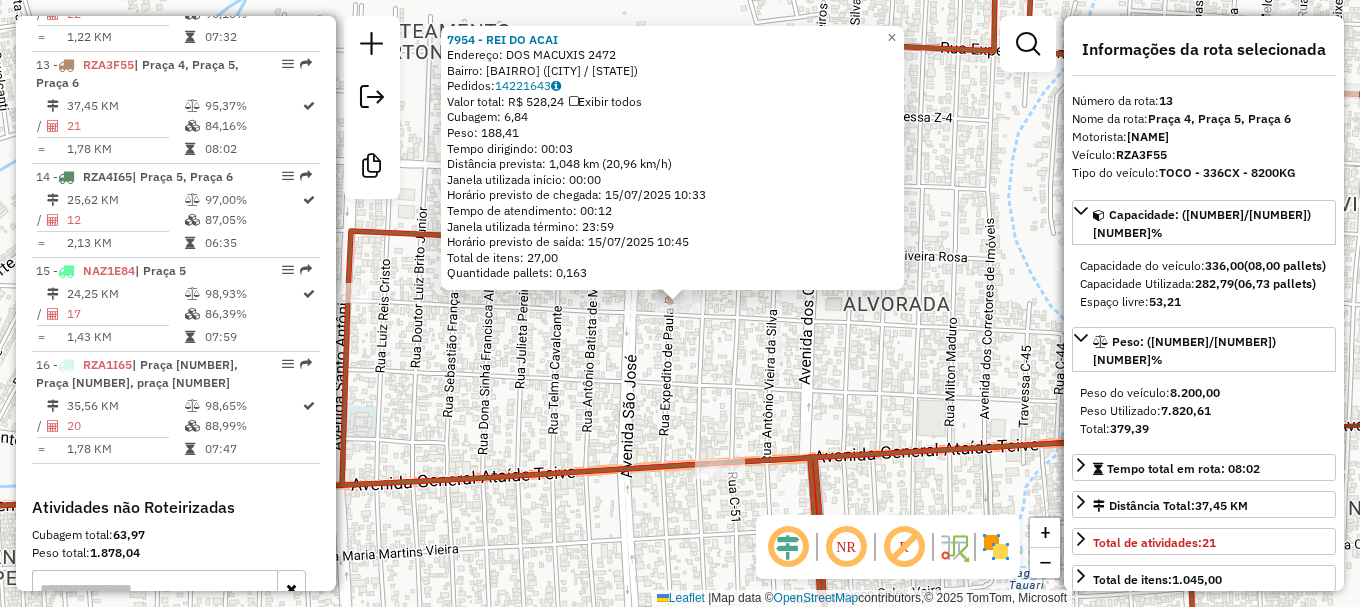 click on "7954 - REI DO ACAI  Endereço:  DOS MACUXIS 2472   Bairro: ALVORADA ([CITY] / [STATE])   Pedidos:  14221643   Valor total: R$ 528,24   Exibir todos   Cubagem: 6,84  Peso: 188,41  Tempo dirigindo: 00:03   Distância prevista: 1,048 km (20,96 km/h)   Janela utilizada início: 00:00   Horário previsto de chegada: 15/07/2025 10:33   Tempo de atendimento: 00:12   Janela utilizada término: 23:59   Horário previsto de saída: 15/07/2025 10:45   Total de itens: 27,00   Quantidade pallets: 0,163  × Janela de atendimento Grade de atendimento Capacidade Transportadoras Veículos Cliente Pedidos  Rotas Selecione os dias de semana para filtrar as janelas de atendimento  Seg   Ter   Qua   Qui   Sex   Sáb   Dom  Informe o período da janela de atendimento: De: Até:  Filtrar exatamente a janela do cliente  Considerar janela de atendimento padrão  Selecione os dias de semana para filtrar as grades de atendimento  Seg   Ter   Qua   Qui   Sex   Sáb   Dom   Considerar clientes sem dia de atendimento cadastrado  De:   De:" 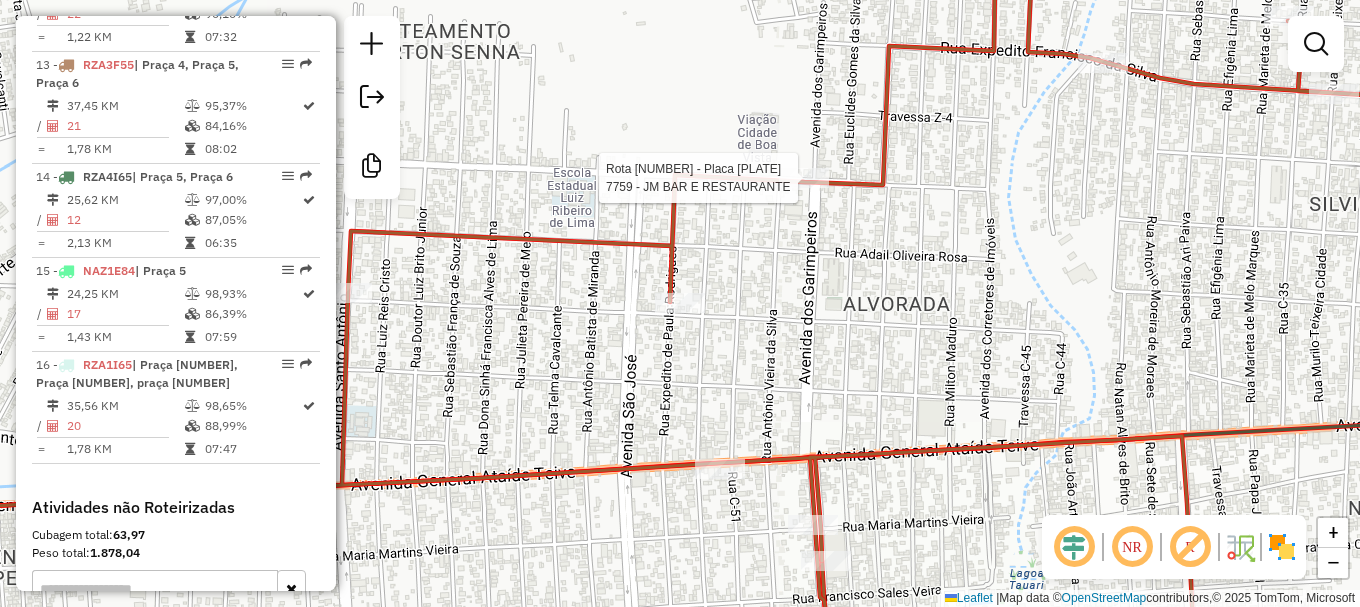 select on "**********" 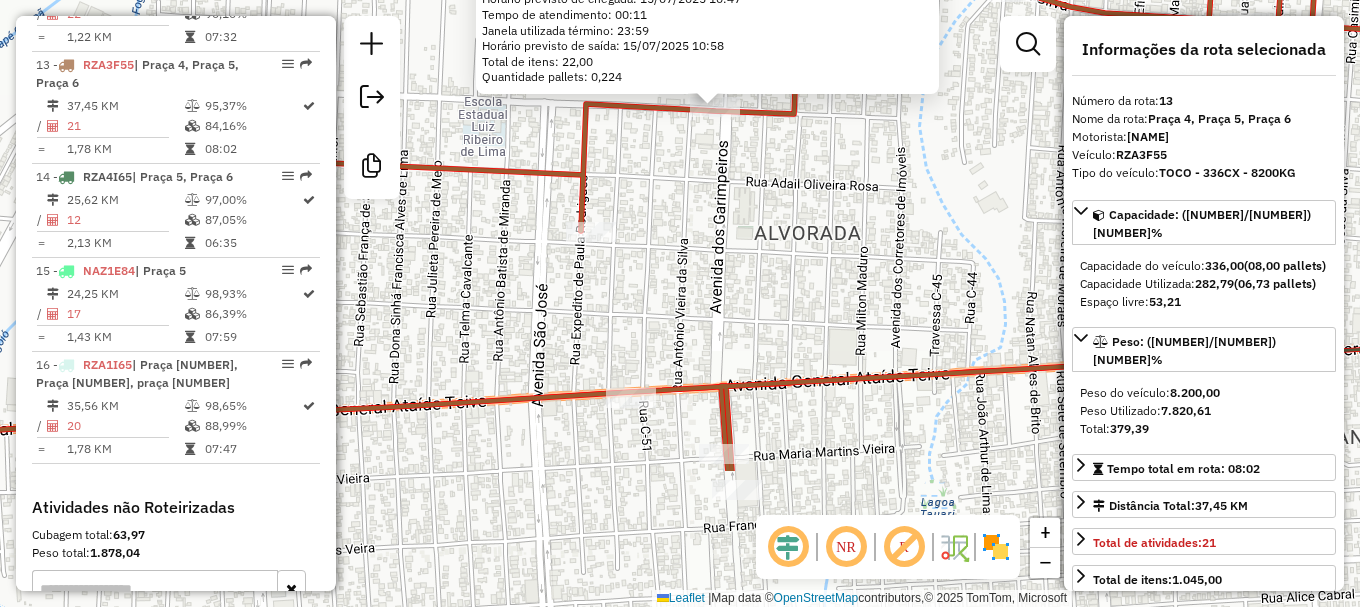 drag, startPoint x: 654, startPoint y: 432, endPoint x: 664, endPoint y: 251, distance: 181.27603 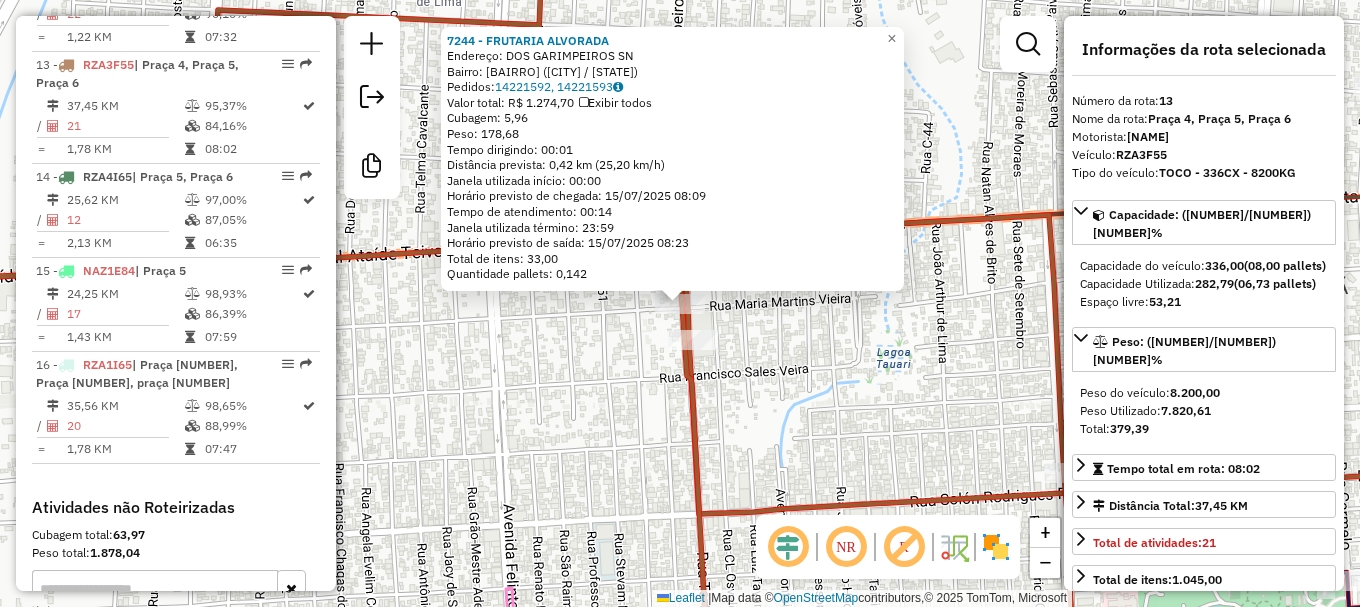 click on "7244 - FRUTARIA ALVORADA  Endereço:  DOS GARIMPEIROS SN   Bairro: ALVORADA ([CITY] / [STATE])   Pedidos:  14221592, 14221593   Valor total: R$ 1.274,70   Exibir todos   Cubagem: 5,96  Peso: 178,68  Tempo dirigindo: 00:01   Distância prevista: 0,42 km (25,20 km/h)   Janela utilizada início: 00:00   Horário previsto de chegada: 15/07/2025 08:09   Tempo de atendimento: 00:14   Janela utilizada término: 23:59   Horário previsto de saída: 15/07/2025 08:23   Total de itens: 33,00   Quantidade pallets: 0,142  × Janela de atendimento Grade de atendimento Capacidade Transportadoras Veículos Cliente Pedidos  Rotas Selecione os dias de semana para filtrar as janelas de atendimento  Seg   Ter   Qua   Qui   Sex   Sáb   Dom  Informe o período da janela de atendimento: De: Até:  Filtrar exatamente a janela do cliente  Considerar janela de atendimento padrão  Selecione os dias de semana para filtrar as grades de atendimento  Seg   Ter   Qua   Qui   Sex   Sáb   Dom   Clientes fora do dia de atendimento selecionado" 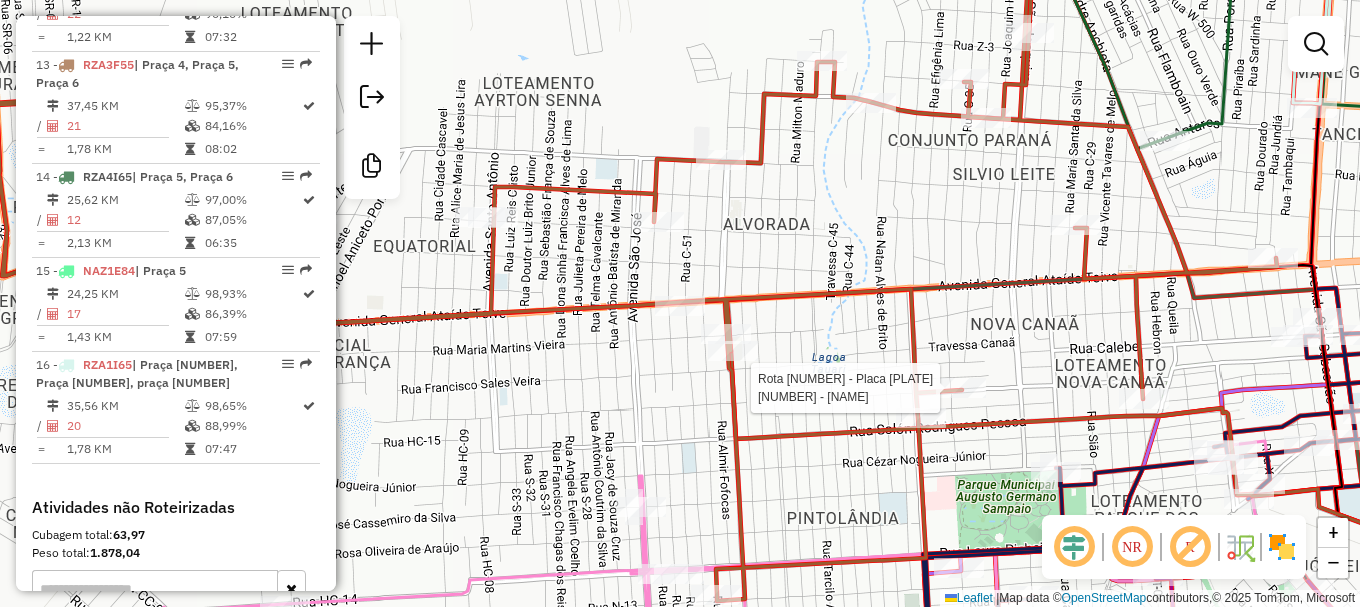 select on "**********" 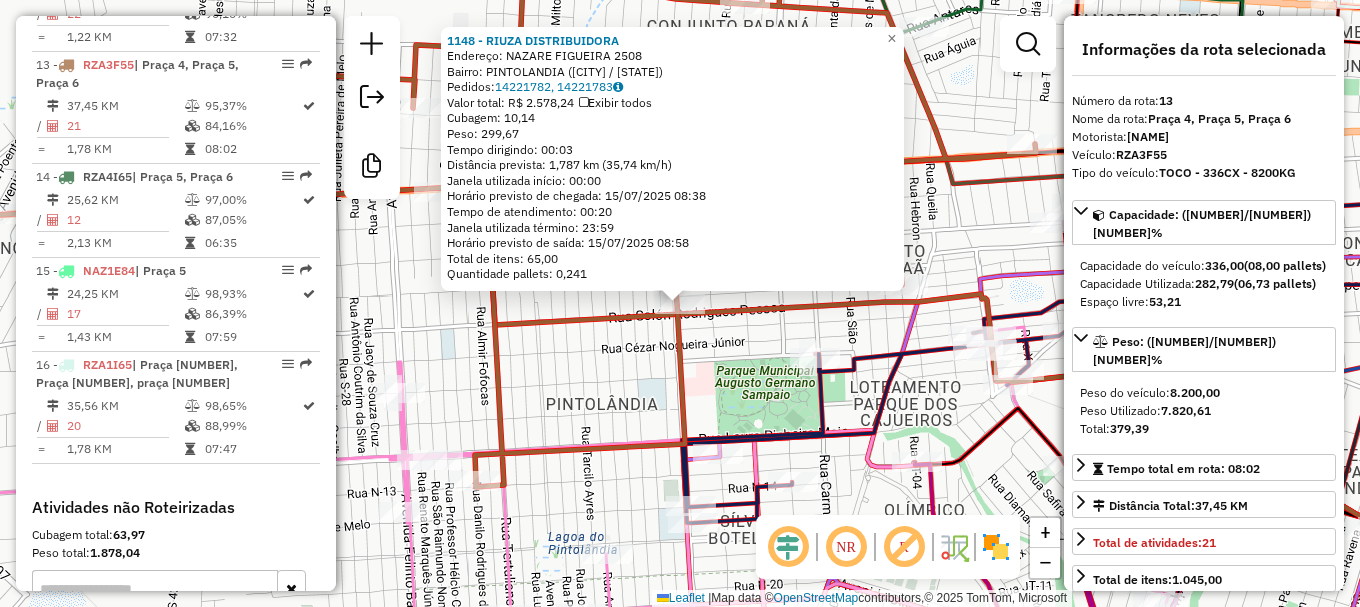 click on "[NUMBER] - [LAST] [LAST] [LAST] Endereço: [NAME] [NAME] [NUMBER] Bairro: [NEIGHBORHOOD] ([CITY] / [STATE]) Pedidos: [NUMBER], [NUMBER] Valor total: [CURRENCY] [VALUE] Exibir todos Cubagem: [VALUE] Peso: [VALUE] Tempo dirigindo: [TIME] Distância previsto: [VALUE] km ([VALUE] km/h) Janela utilizada início: [TIME] Horário previsto de chegada: [DATE] [TIME] Tempo de atendimento: [TIME] Janela utilizada término: [TIME] Horário previsto de saída: [DATE] [TIME] Total de itens: [VALUE] Quantidade pallets: [VALUE] × Janela de atendimento Grade de atendimento Capacidade Transportadoras Veículos Cliente Pedidos Rotas Selecione os dias de semana para filtrar as janelas de atendimento Seg Ter Qua Qui Sex Sáb Dom Informe o período da janela de atendimento: De: Até: Filtrar exatamente a janela do cliente Considerar janela de atendimento padrão Selecione os dias de semana para filtrar as grades de atendimento Seg Ter Qua Qui Sex Sáb Dom Peso mínimo: Peso máximo: De: +" 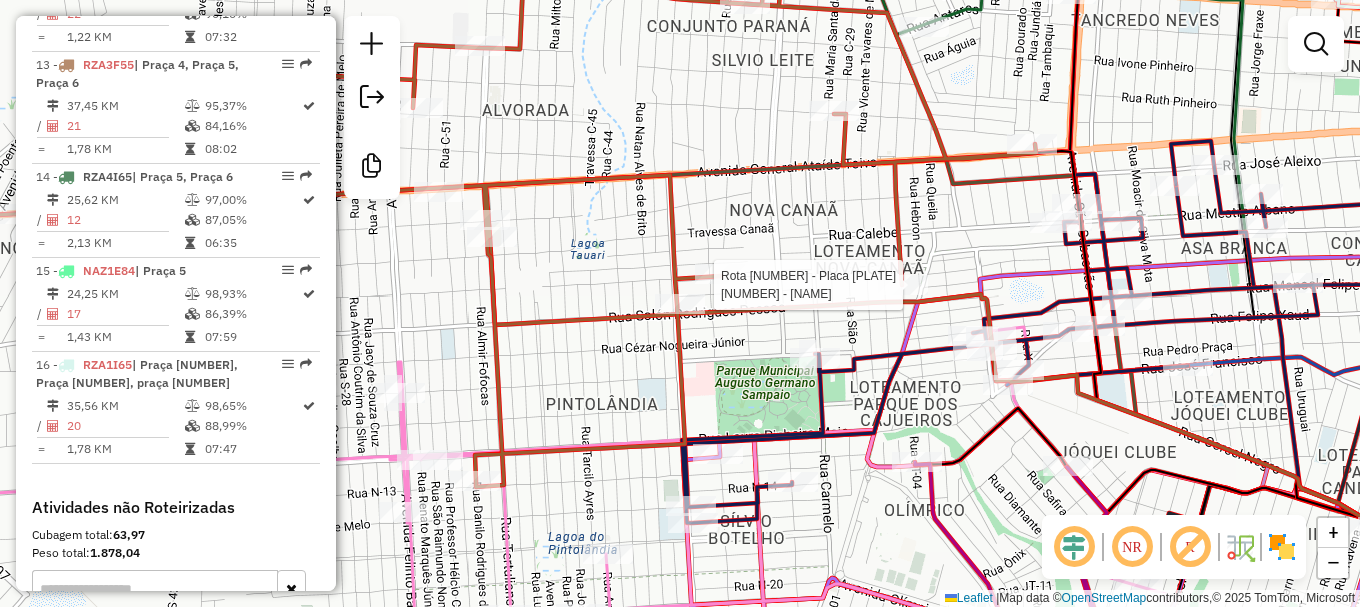 select on "**********" 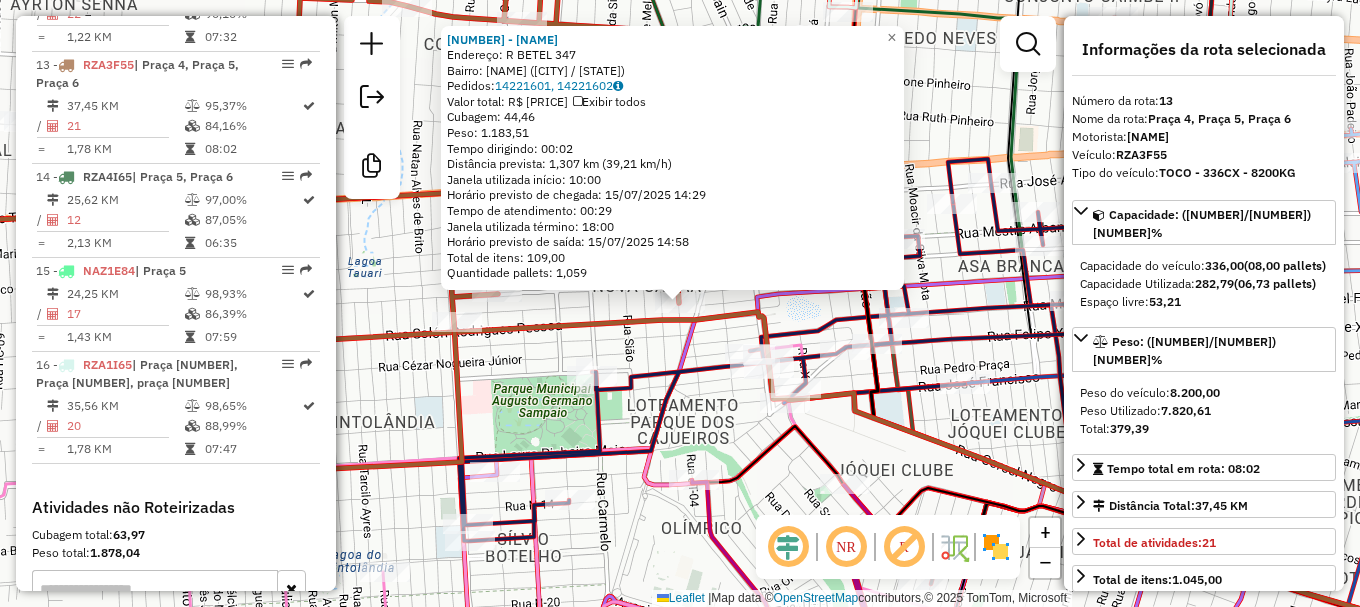 click on "[NUMBER] - [NUMBER] - [LAST] [LAST] Endereço: R [NAME] [NUMBER] Bairro: [NEIGHBORHOOD] ([CITY] / [STATE]) Pedidos: [NUMBER], [NUMBER] Valor total: [CURRENCY] [VALUE] Exibir todos Cubagem: [VALUE] Peso: [VALUE] Tempo dirigindo: [TIME] Distância prevista: [VALUE] km ([VALUE] km/h) Janela utilizada início: [TIME] Horário previsto de chegada: [DATE] [TIME] Tempo de atendimento: [TIME] Janela utilizada término: [TIME] Horário previsto de saída: [DATE] [TIME] Total de itens: [VALUE] Quantidade pallets: [VALUE] × Janela de atendimento Grade de atendimento Capacidade Transportadoras Veículos Cliente Pedidos Rotas Selecione os dias de semana para filtrar as janelas de atendimento Seg Ter Qua Qui Sex Sáb Dom Informe o período da janela de atendimento: De: Até: Filtrar exatamente a janela do cliente Considerar janela de atendimento padrão Selecione os dias de semana para filtrar as grades de atendimento Seg Ter Qua Qui Sex Sáb Dom Peso mínimo: De:" 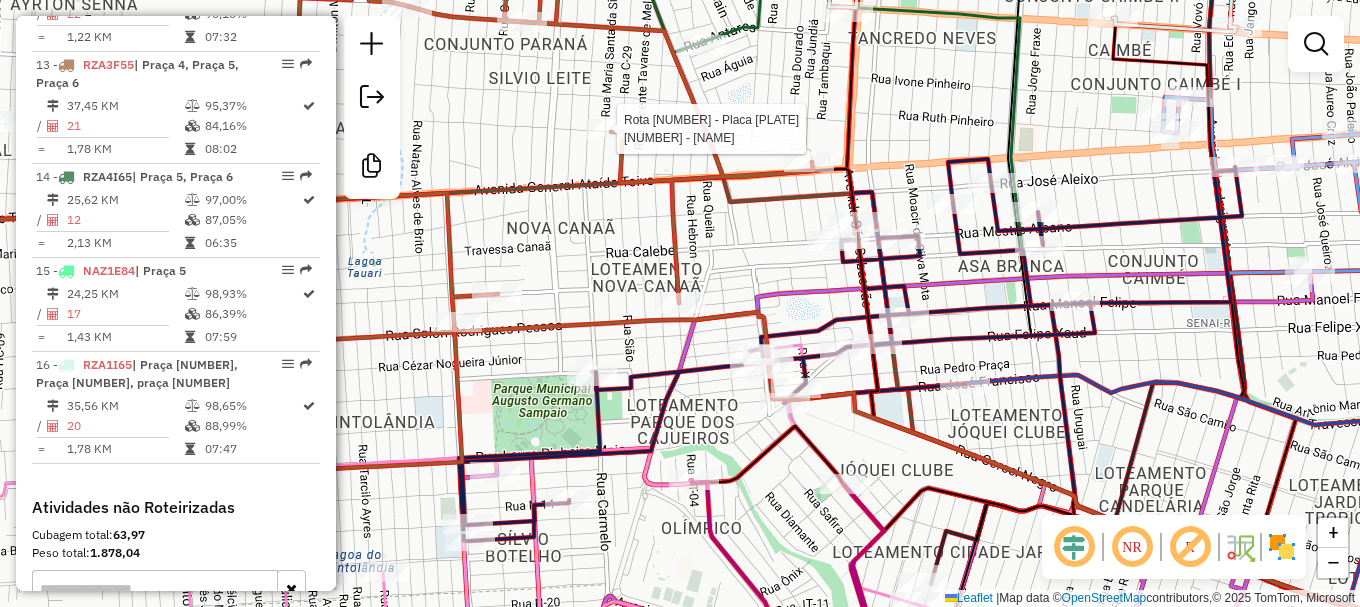 select on "**********" 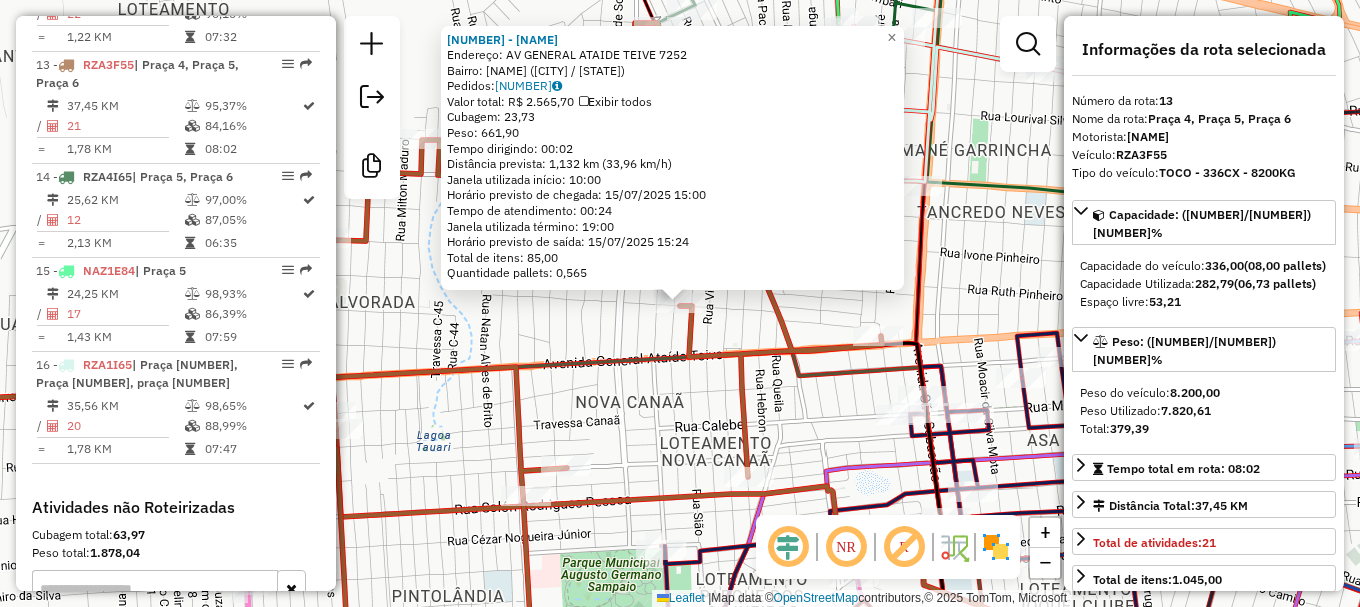 click on "[NUMBER] - [NAME] Endereço: AV [NAME] [NUMBER] Bairro: [NAME] ([CITY] / [STATE]) Pedidos: [NUMBER] Valor total: R$ [NUMBER] Exibir todos Cubagem: [NUMBER] Peso: [NUMBER] Tempo dirigindo: [TIME] Distância prevista: [NUMBER] km ([NUMBER] km/h) Janela utilizada início: [TIME] Horário previsto de chegada: [DATE] [TIME] Tempo de atendimento: [TIME] Janela utilizada término: [TIME] Horário previsto de saída: [DATE] [TIME] Total de itens: [NUMBER] Quantidade pallets: [NUMBER] × Janela de atendimento Grade de atendimento Capacidade Transportadoras Veículos Cliente Pedidos Rotas Selecione os dias de semana para filtrar as janelas de atendimento Seg Ter Qua Qui Sex Sáb Dom Informe o período da janela de atendimento: De: Até: Filtrar exatamente a janela do cliente Considerar janela de atendimento padrão Selecione os dias de semana para filtrar as grades de atendimento Seg Ter Qua Qui Sex Sáb Dom Peso mínimo: De: De:" 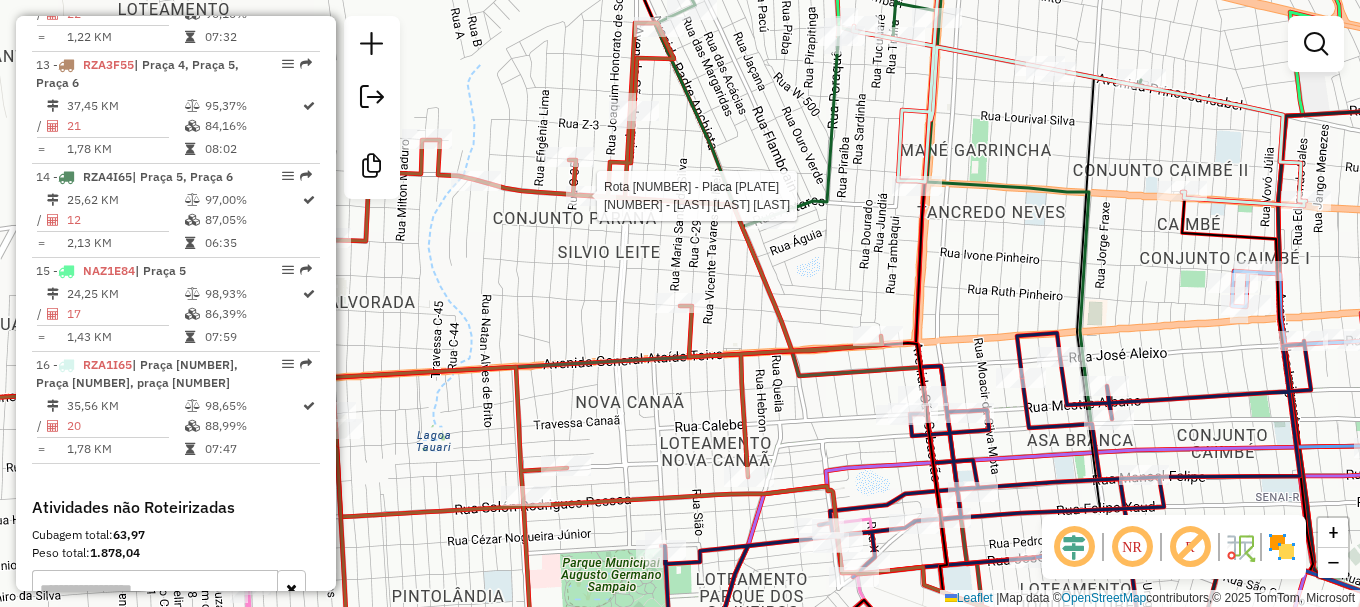 select on "**********" 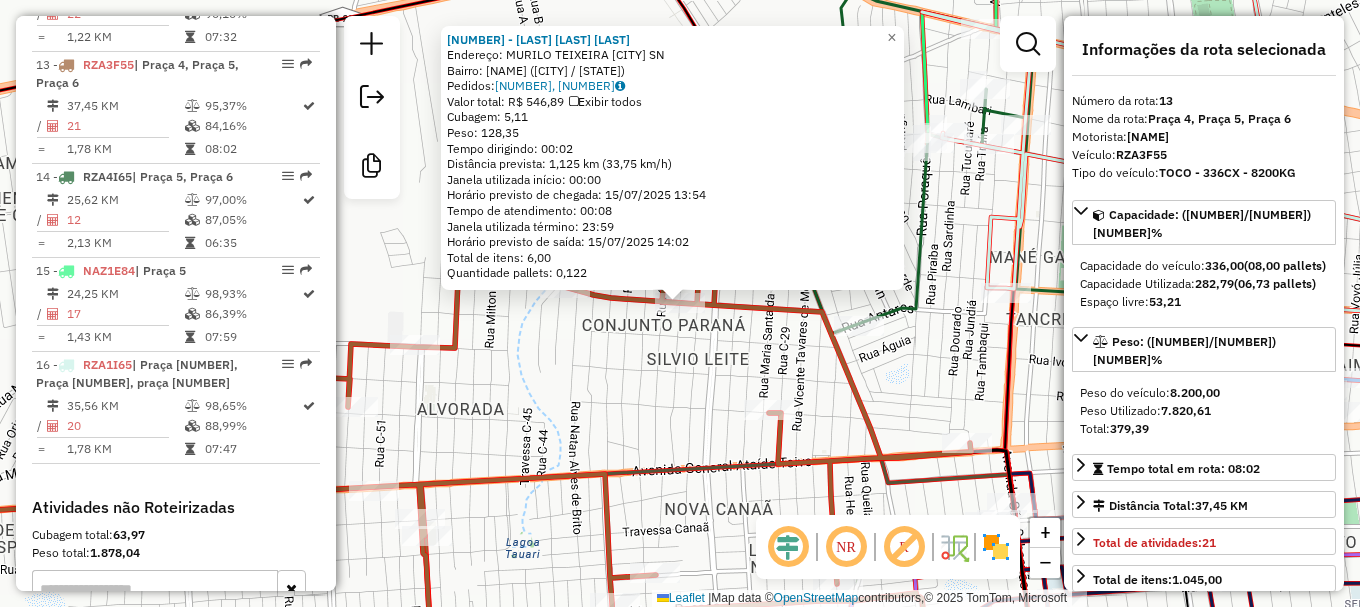 click on "9502 - DISTRIBUIDORA COPO C  Endereço:  MURILO TEIXEIRA CIDADE SN   Bairro: DOUTOR SILVIO LEITE ([CITY] / [STATE])   Pedidos:  14221704, 14221850   Valor total: R$ 546,89   Exibir todos   Cubagem: 5,11  Peso: 128,35  Tempo dirigindo: 00:02   Distância prevista: 1,125 km (33,75 km/h)   Janela utilizada início: 00:00   Horário previsto de chegada: 15/07/2025 13:54   Tempo de atendimento: 00:08   Janela utilizada término: 23:59   Horário previsto de saída: 15/07/2025 14:02   Total de itens: 6,00   Quantidade pallets: 0,122  × Janela de atendimento Grade de atendimento Capacidade Transportadoras Veículos Cliente Pedidos  Rotas Selecione os dias de semana para filtrar as janelas de atendimento  Seg   Ter   Qua   Qui   Sex   Sáb   Dom  Informe o período da janela de atendimento: De: Até:  Filtrar exatamente a janela do cliente  Considerar janela de atendimento padrão  Selecione os dias de semana para filtrar as grades de atendimento  Seg   Ter   Qua   Qui   Sex   Sáb   Dom   Peso mínimo:   De:   Até:" 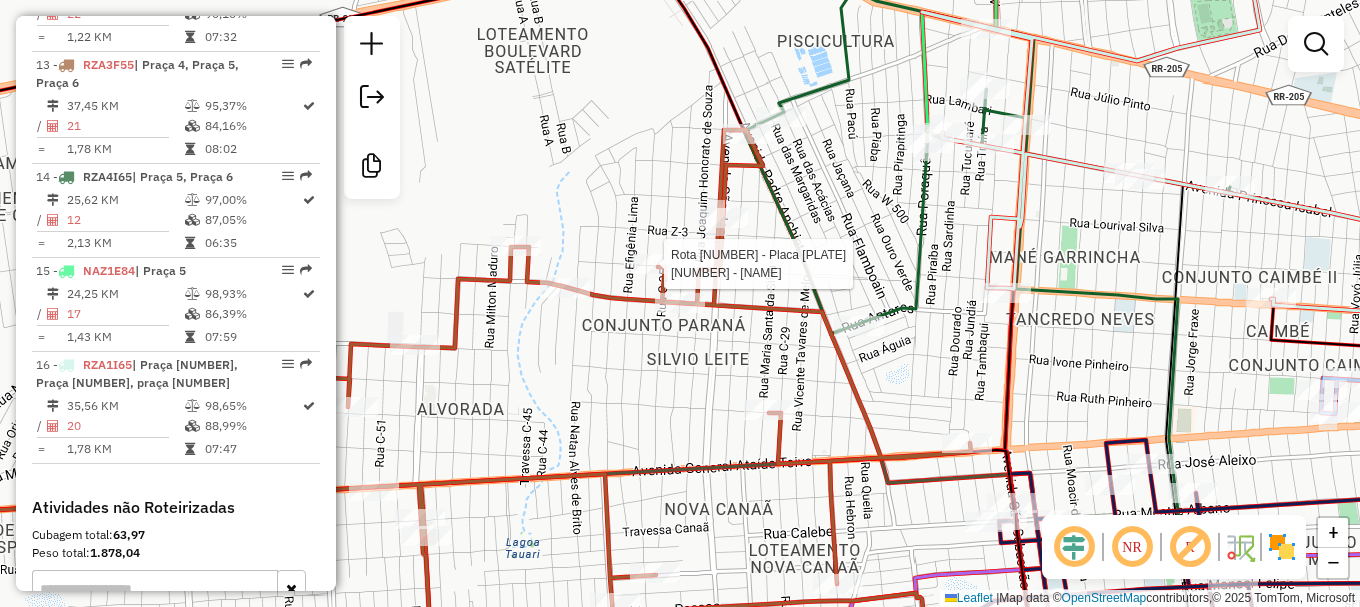 select on "**********" 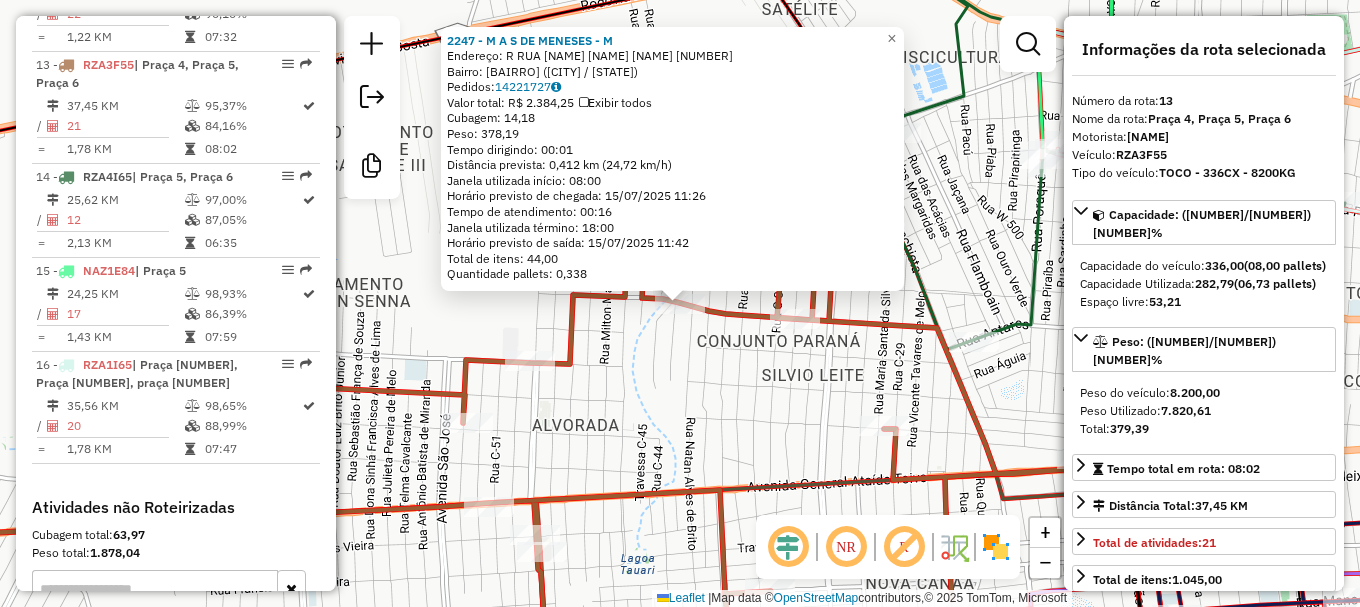 click on "[NUMBER] - M A S DE MENESES - M Endereço: R RUA EXPEDITO FRANCISCO SILVA [NUMBER] Bairro: ALVORADA ([CITY] / [STATE]) Pedidos: 14221727 Valor total: R$ 2.384,25 Exibir todos Cubagem: 14,18 Peso: 378,19 Tempo dirigindo: 00:01 Distância prevista: 0,412 km (24,72 km/h) Janela utilizada início: 08:00 Horário previsto de chegada: 15/07/2025 11:26 Tempo de atendimento: 00:16 Janela utilizada término: 18:00 Horário previsto de saída: 15/07/2025 11:42 Total de itens: 44,00 Quantidade pallets: 0,338 × Janela de atendimento Grade de atendimento Capacidade Transportadoras Veículos Cliente Pedidos Rotas Selecione os dias de semana para filtrar as janelas de atendimento Seg Ter Qua Qui Sex Sáb Dom Informe o período da janela de atendimento: De: Até: Filtrar exatamente a janela do cliente Considerar janela de atendimento padrão Selecione os dias de semana para filtrar as grades de atendimento Seg Ter Qua Qui Sex Sáb Dom Peso mínimo: Peso máximo: +" 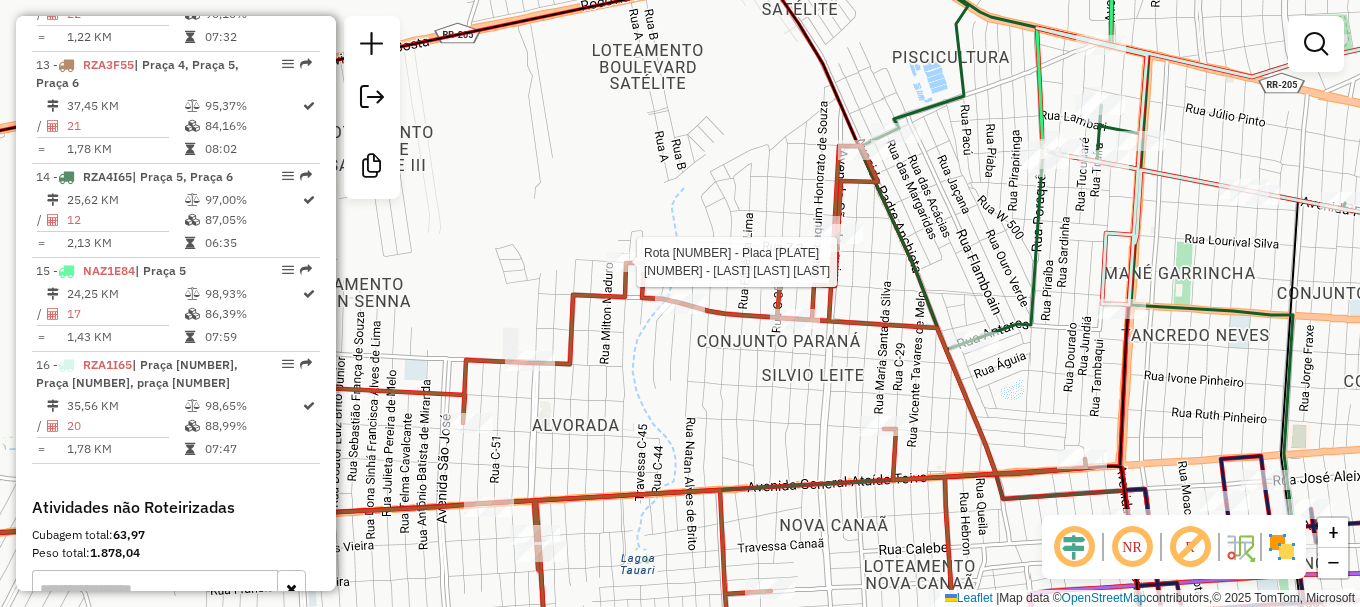 select on "**********" 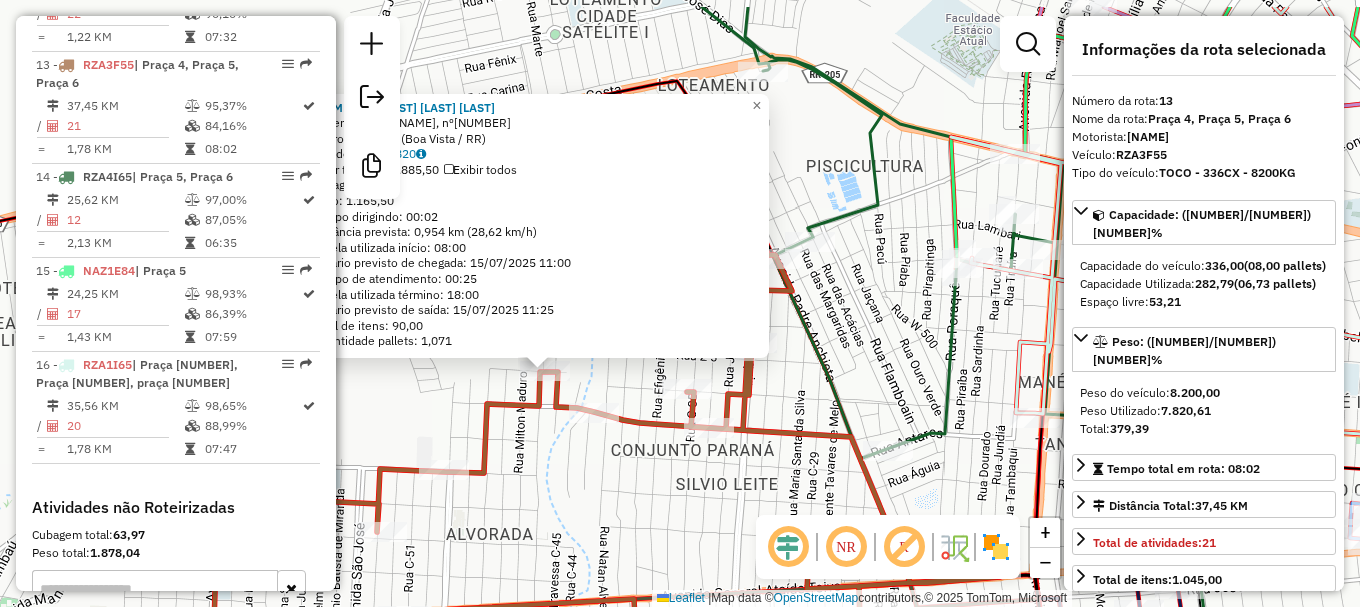 drag, startPoint x: 774, startPoint y: 315, endPoint x: 626, endPoint y: 393, distance: 167.29614 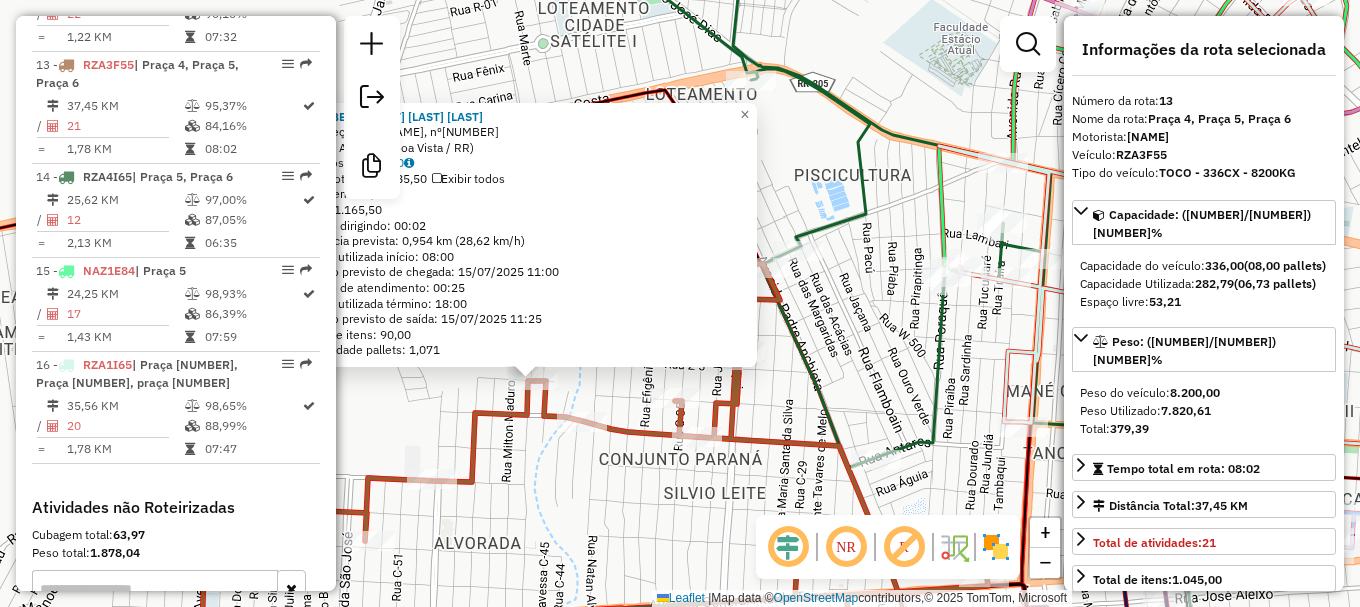 click on "[NUMBER] - [LAST] [LAST] [LAST] Endereço: Rua [NAME], nº[NUMBER] Bairro: [NEIGHBORHOOD] ([CITY] / [STATE]) Pedidos: [NUMBER] Valor total: [CURRENCY] [VALUE] Exibir todos Cubagem: [VALUE] Peso: [VALUE] Tempo dirigindo: [TIME] Distância prevista: [VALUE] km ([VALUE] km/h) Janela utilizada início: [TIME] Horário previsto de chegada: [DATE] [TIME] Tempo de atendimento: [TIME] Janela utilizada término: [TIME] Horário previsto de saída: [DATE] [TIME] Total de itens: [VALUE] Quantidade pallets: [VALUE] × Janela de atendimento Grade de atendimento Capacidade Transportadoras Veículos Cliente Pedidos Rotas Selecione os dias de semana para filtrar as janelas de atendimento Seg Ter Qua Qui Sex Sáb Dom Informe o período da janela de atendimento: De: Até: Filtrar exatamente a janela do cliente Considerar janela de atendimento padrão Selecione os dias de semana para filtrar as grades de atendimento Seg Ter Qua Qui Sex Sáb Dom Considerar clientes sem dia de atendimento cadastrado" 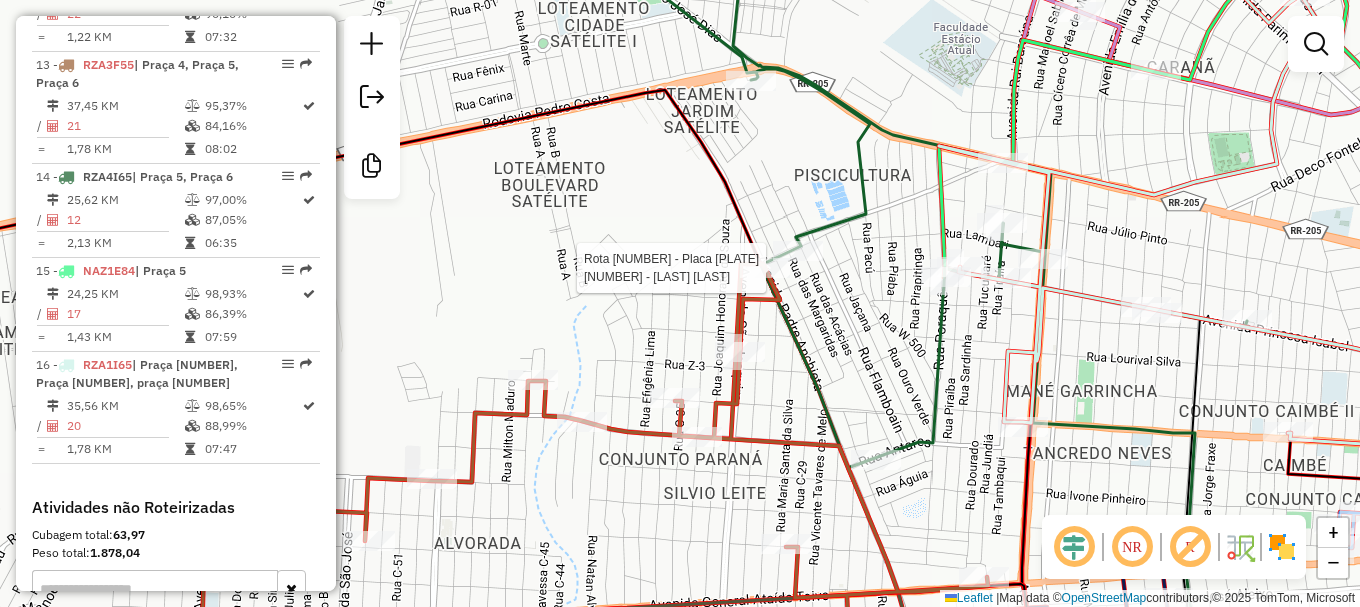 select on "**********" 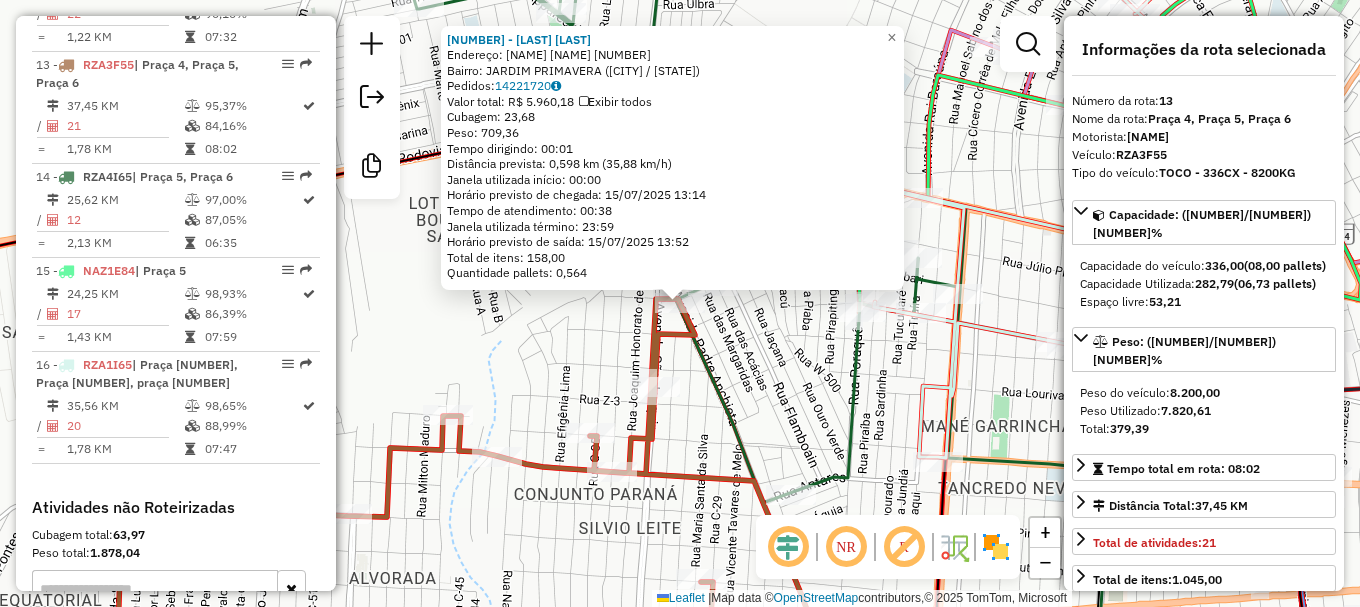 click on "[NUMBER] - [LAST] [LAST] Endereço: [NAME] [NAME] Bairro: [NEIGHBORHOOD] ([CITY] / [STATE]) Pedidos: [NUMBER] Valor total: [CURRENCY] [VALUE] Exibir todos Cubagem: [VALUE] Peso: [VALUE] Tempo dirigindo: [TIME] Distância prevista: [VALUE] km ([VALUE] km/h) Janela utilizada início: [TIME] Horário previsto de chegada: [DATE] [TIME] Tempo de atendimento: [TIME] Janela utilizada término: [TIME] Horário previsto de saída: [DATE] [TIME] Total de itens: [VALUE] Quantidade pallets: [VALUE] × Janela de atendimento Grade de atendimento Capacidade Transportadoras Veículos Cliente Pedidos Rotas Selecione os dias de semana para filtrar as janelas de atendimento Seg Ter Qua Qui Sex Sáb Dom Informe o período da janela de atendimento: De: Até: Filtrar exatamente a janela do cliente Considerar janela de atendimento padrão Selecione os dias de semana para filtrar as grades de atendimento Seg Ter Qua Qui Sex Sáb Dom Peso mínimo: Peso máximo: De: De:" 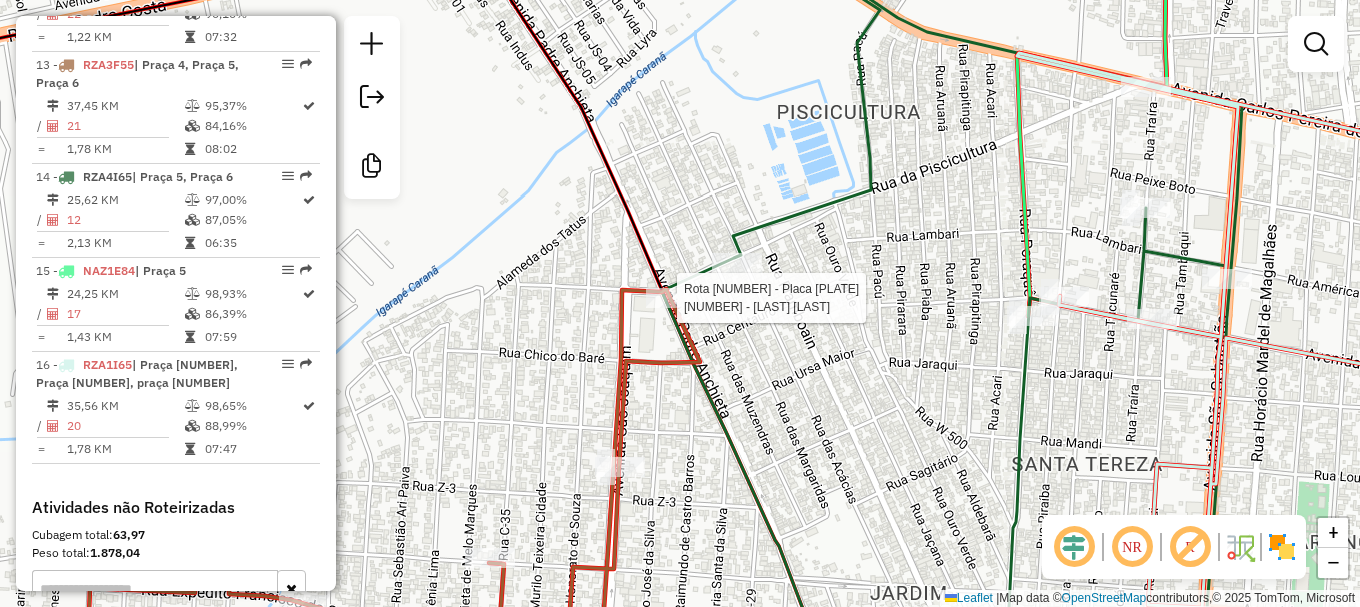 select on "**********" 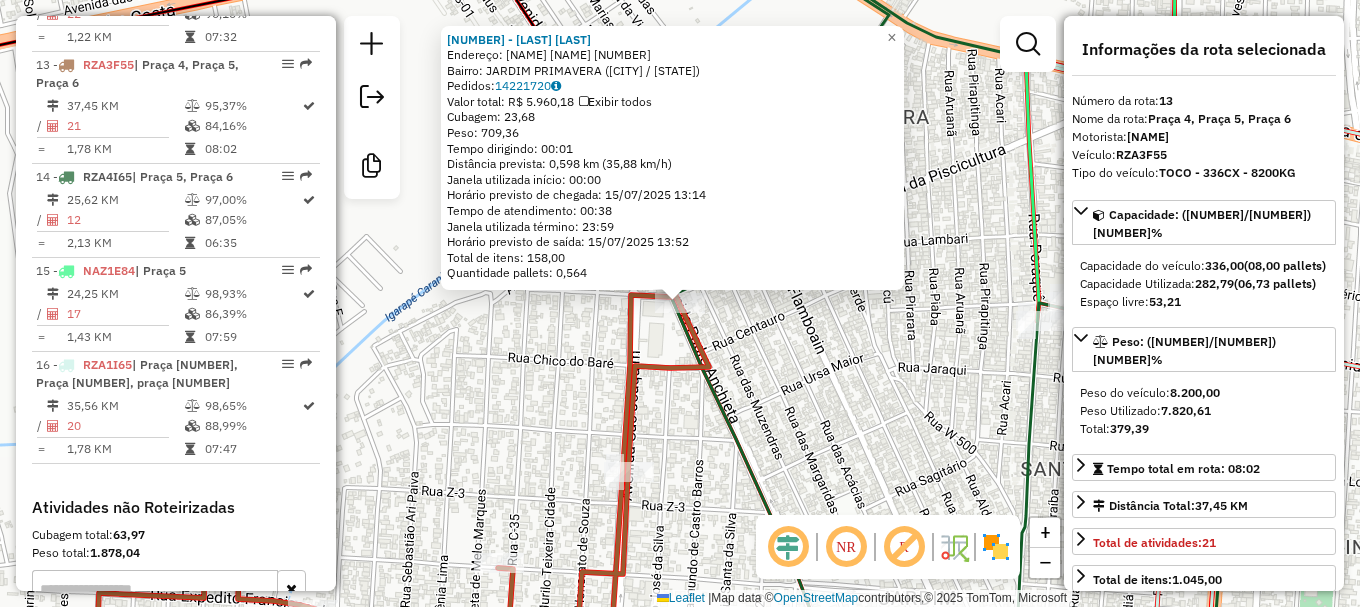 click on "[NUMBER] - [LAST] [LAST] Endereço: [NAME] [NAME] Bairro: [NEIGHBORHOOD] ([CITY] / [STATE]) Pedidos: [NUMBER] Valor total: [CURRENCY] [VALUE] Exibir todos Cubagem: [VALUE] Peso: [VALUE] Tempo dirigindo: [TIME] Distância prevista: [VALUE] km ([VALUE] km/h) Janela utilizada início: [TIME] Horário previsto de chegada: [DATE] [TIME] Tempo de atendimento: [TIME] Janela utilizada término: [TIME] Horário previsto de saída: [DATE] [TIME] Total de itens: [VALUE] Quantidade pallets: [VALUE] × Janela de atendimento Grade de atendimento Capacidade Transportadoras Veículos Cliente Pedidos Rotas Selecione os dias de semana para filtrar as janelas de atendimento Seg Ter Qua Qui Sex Sáb Dom Informe o período da janela de atendimento: De: Até: Filtrar exatamente a janela do cliente Considerar janela de atendimento padrão Selecione os dias de semana para filtrar as grades de atendimento Seg Ter Qua Qui Sex Sáb Dom Peso mínimo: Peso máximo: De: De:" 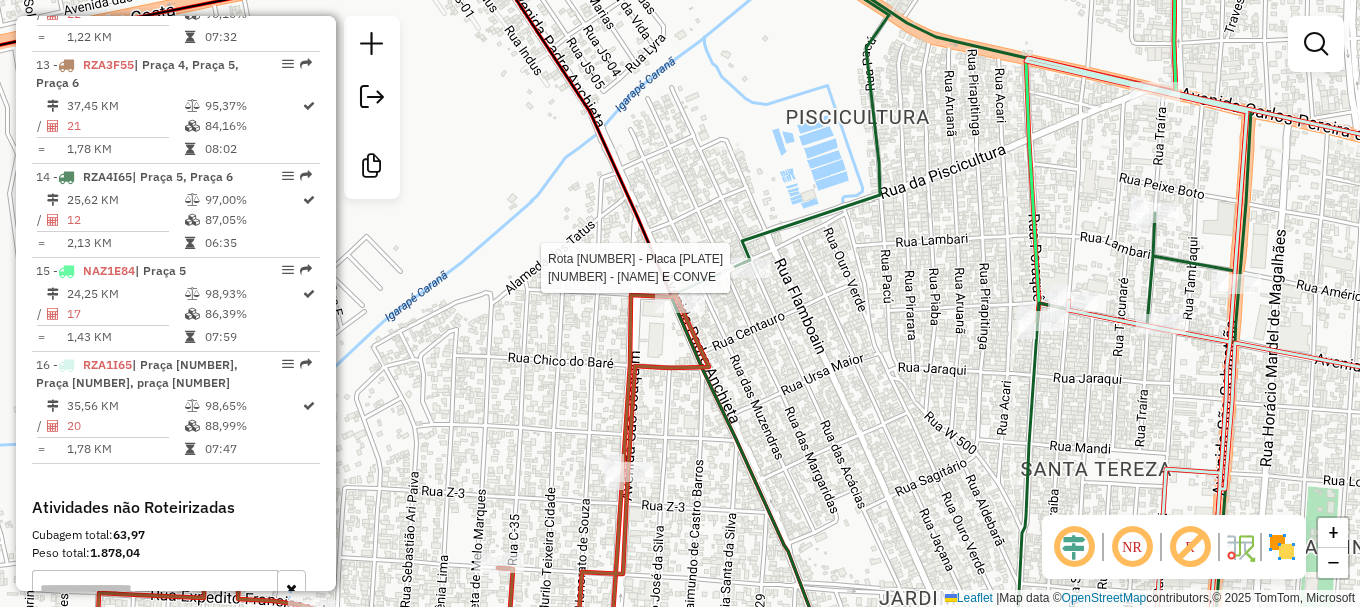 select on "**********" 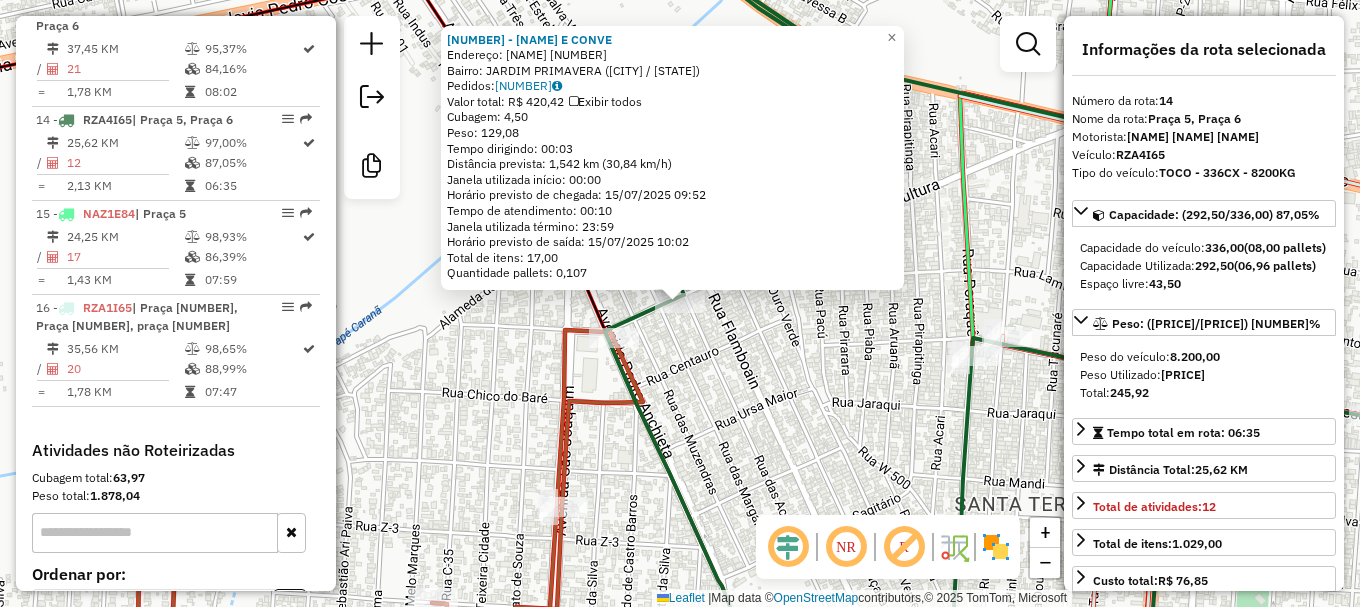 scroll, scrollTop: 2064, scrollLeft: 0, axis: vertical 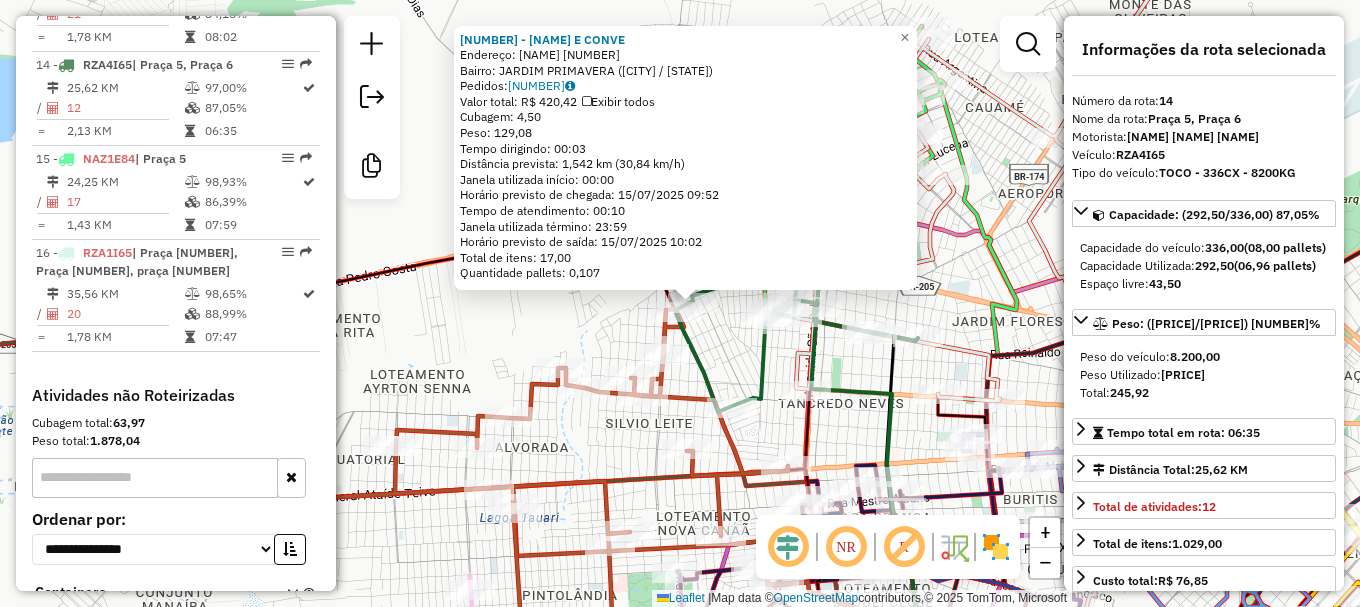 drag, startPoint x: 553, startPoint y: 374, endPoint x: 422, endPoint y: 324, distance: 140.21768 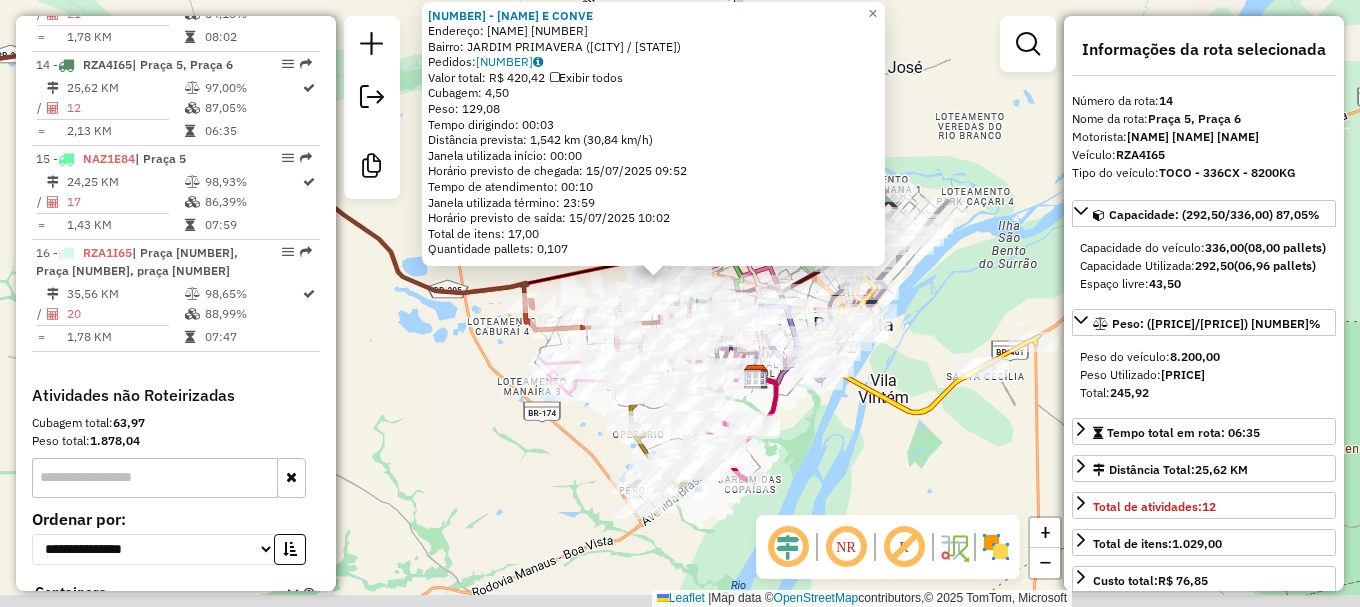drag, startPoint x: 495, startPoint y: 532, endPoint x: 405, endPoint y: 267, distance: 279.86603 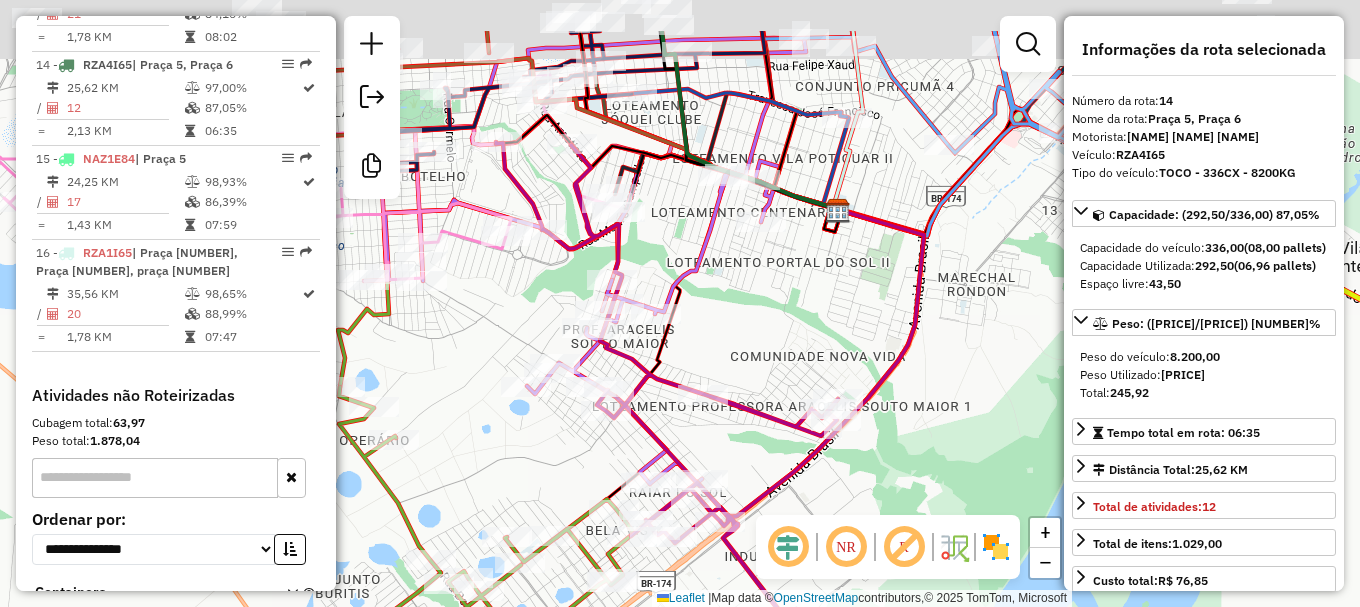 drag, startPoint x: 804, startPoint y: 269, endPoint x: 767, endPoint y: 342, distance: 81.84131 